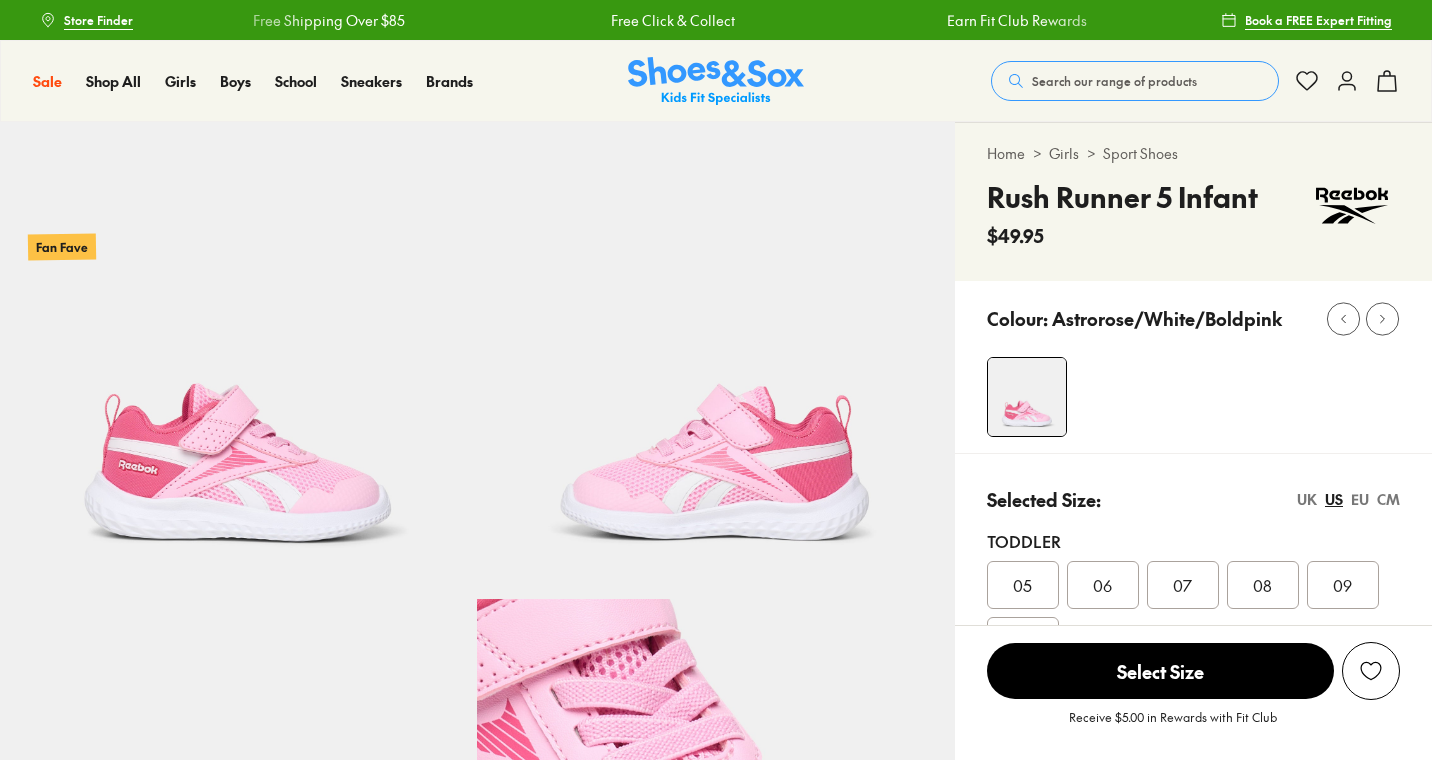 select on "*" 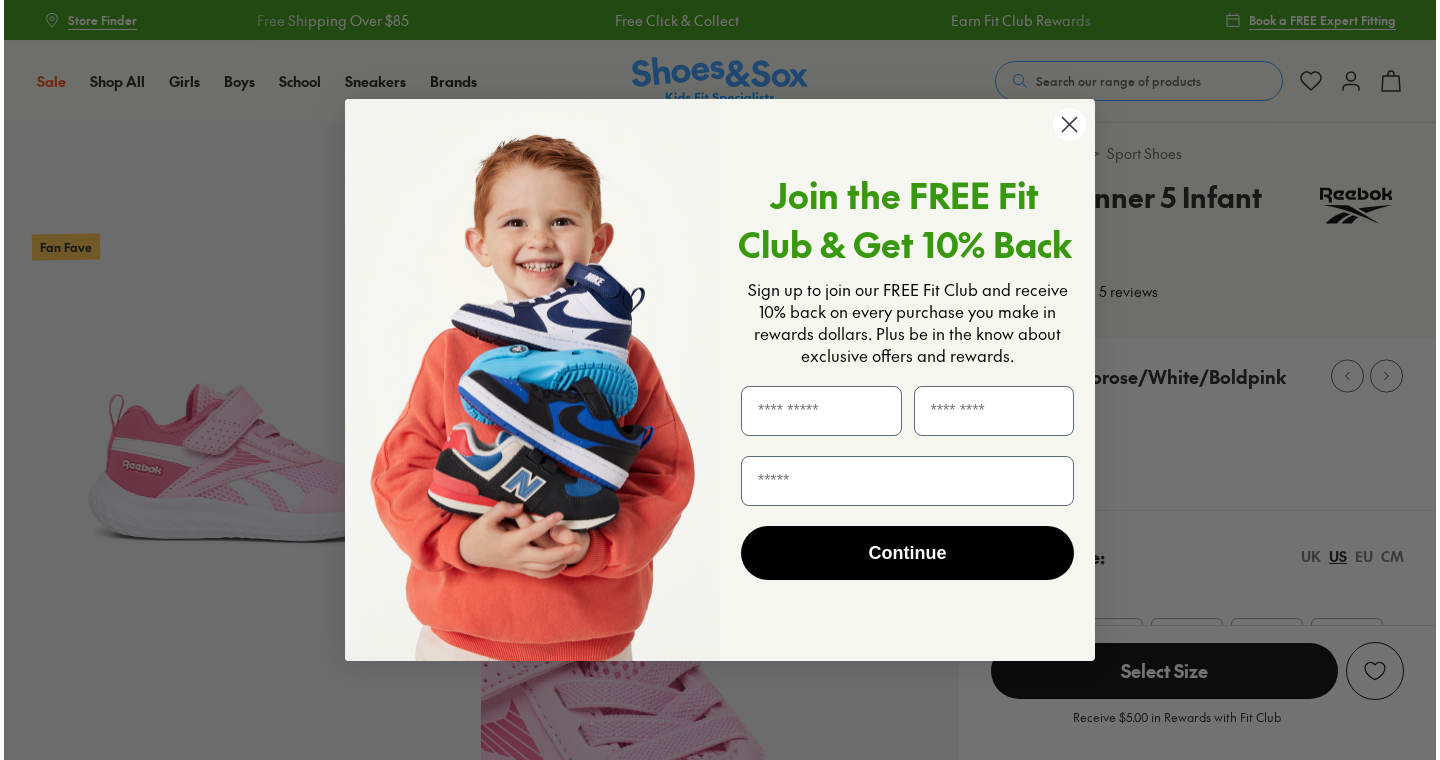 scroll, scrollTop: 0, scrollLeft: 0, axis: both 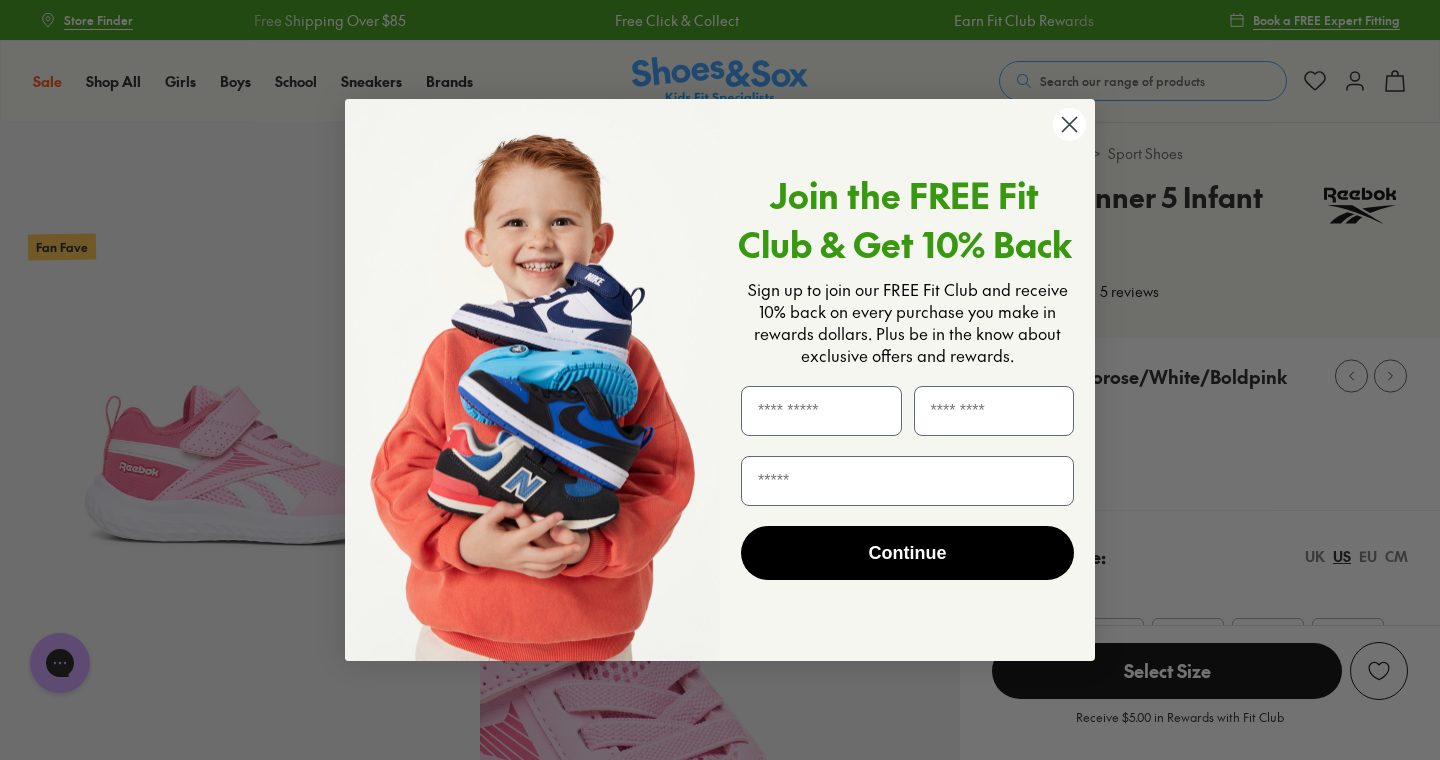 click 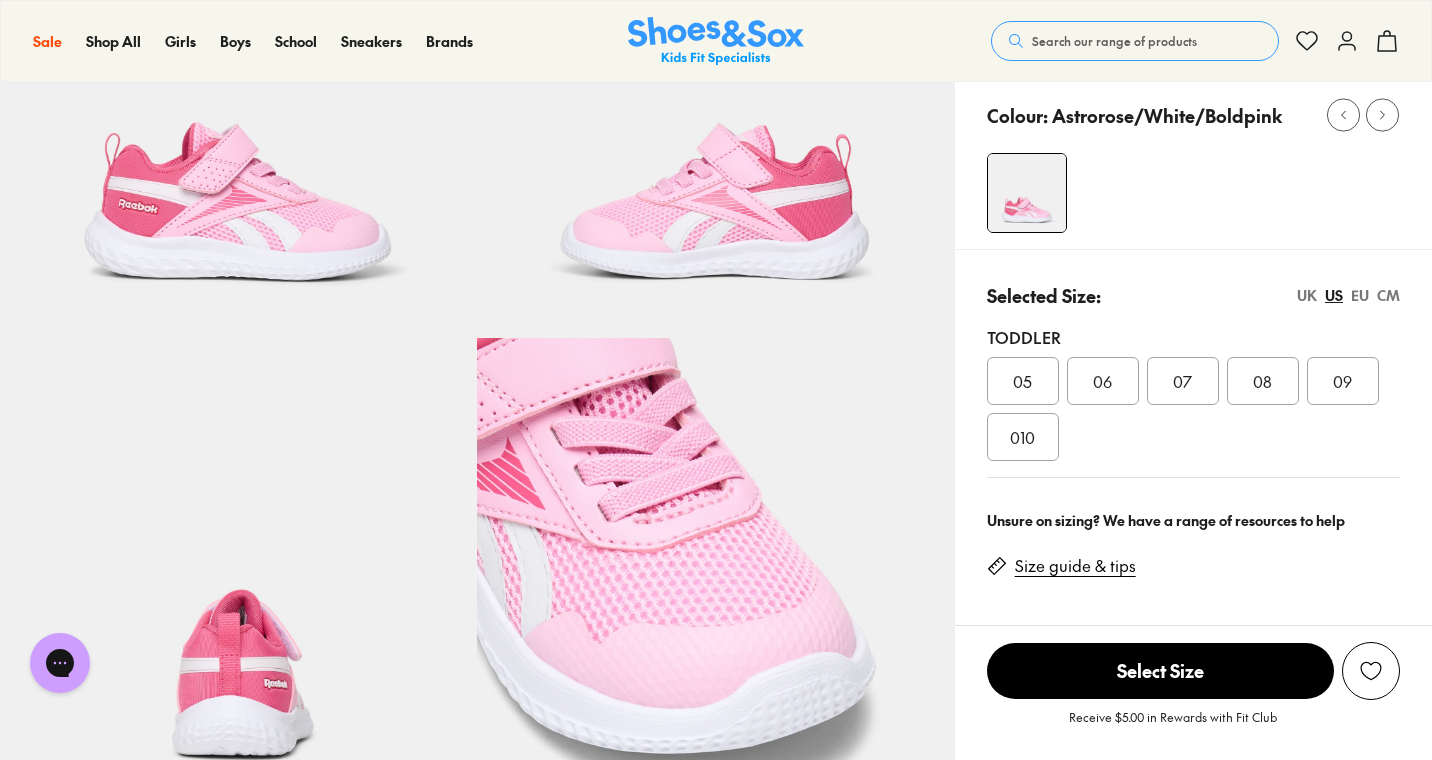scroll, scrollTop: 295, scrollLeft: 0, axis: vertical 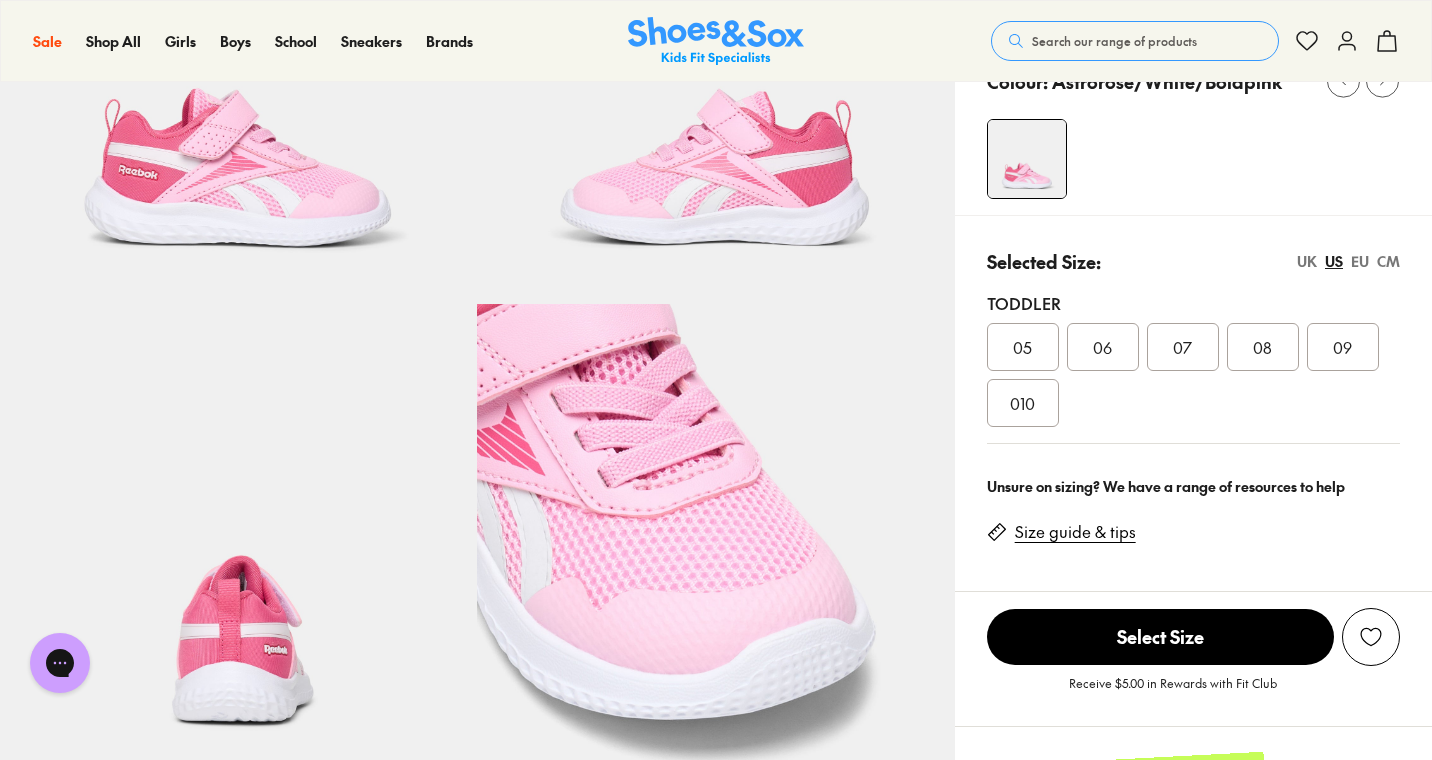click on "CM" at bounding box center (1388, 261) 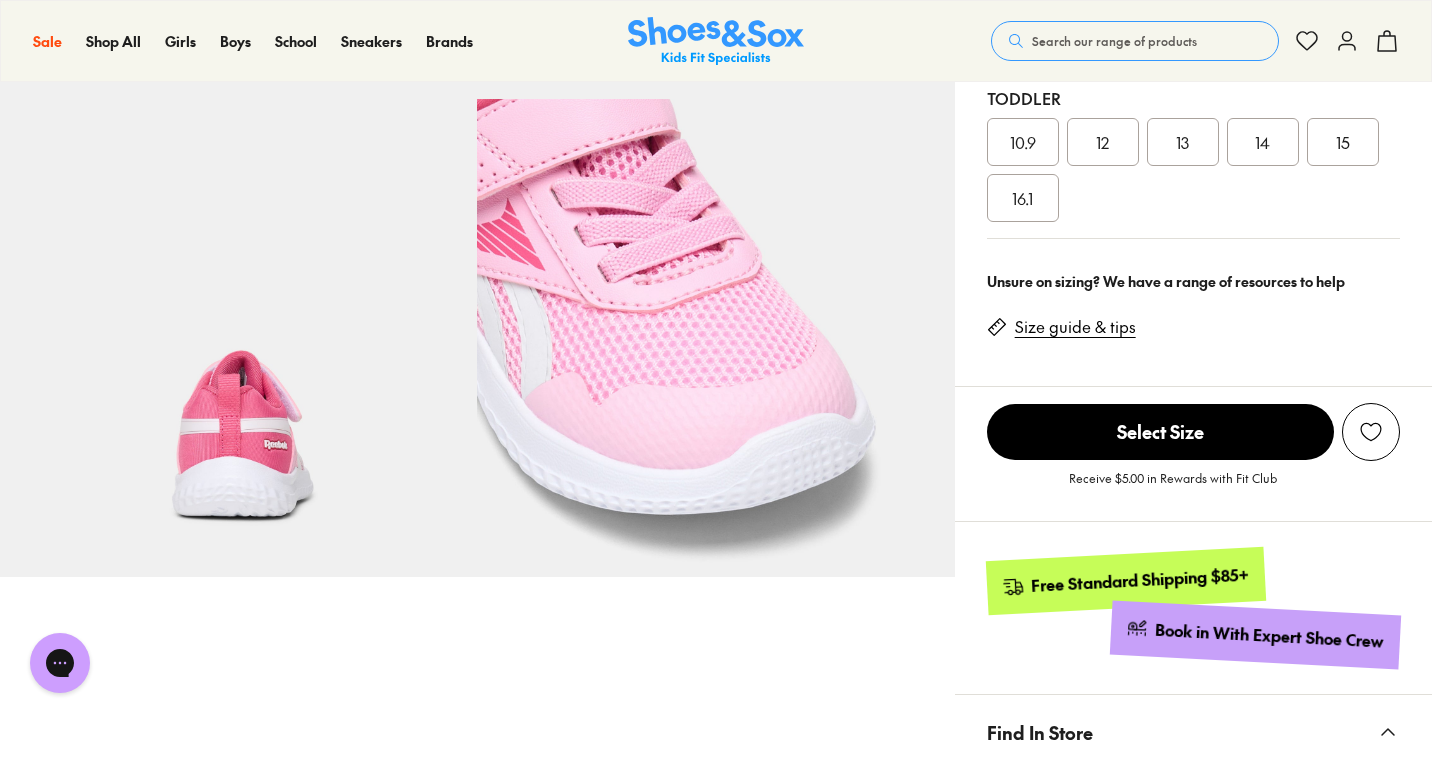 scroll, scrollTop: 566, scrollLeft: 0, axis: vertical 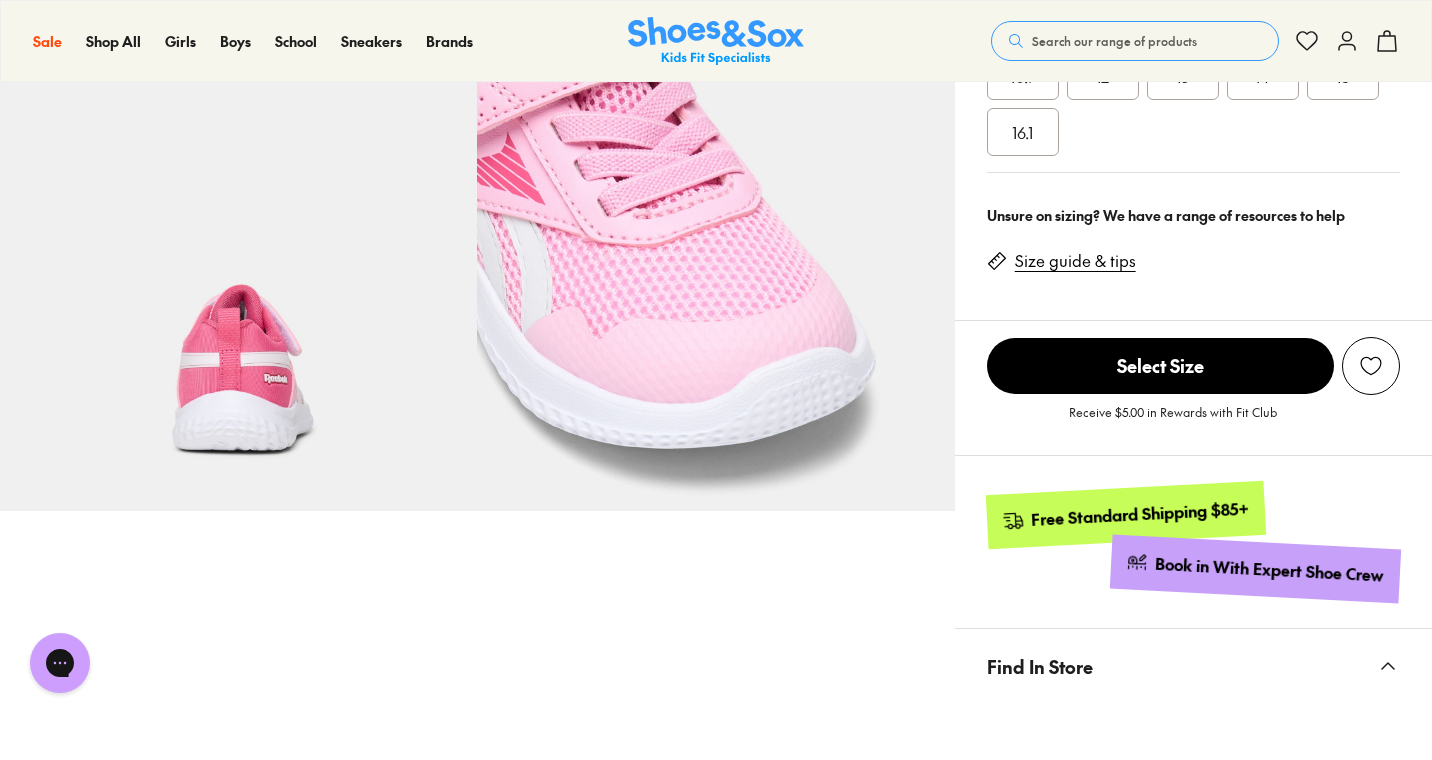 click on "Size guide & tips" at bounding box center (1069, 257) 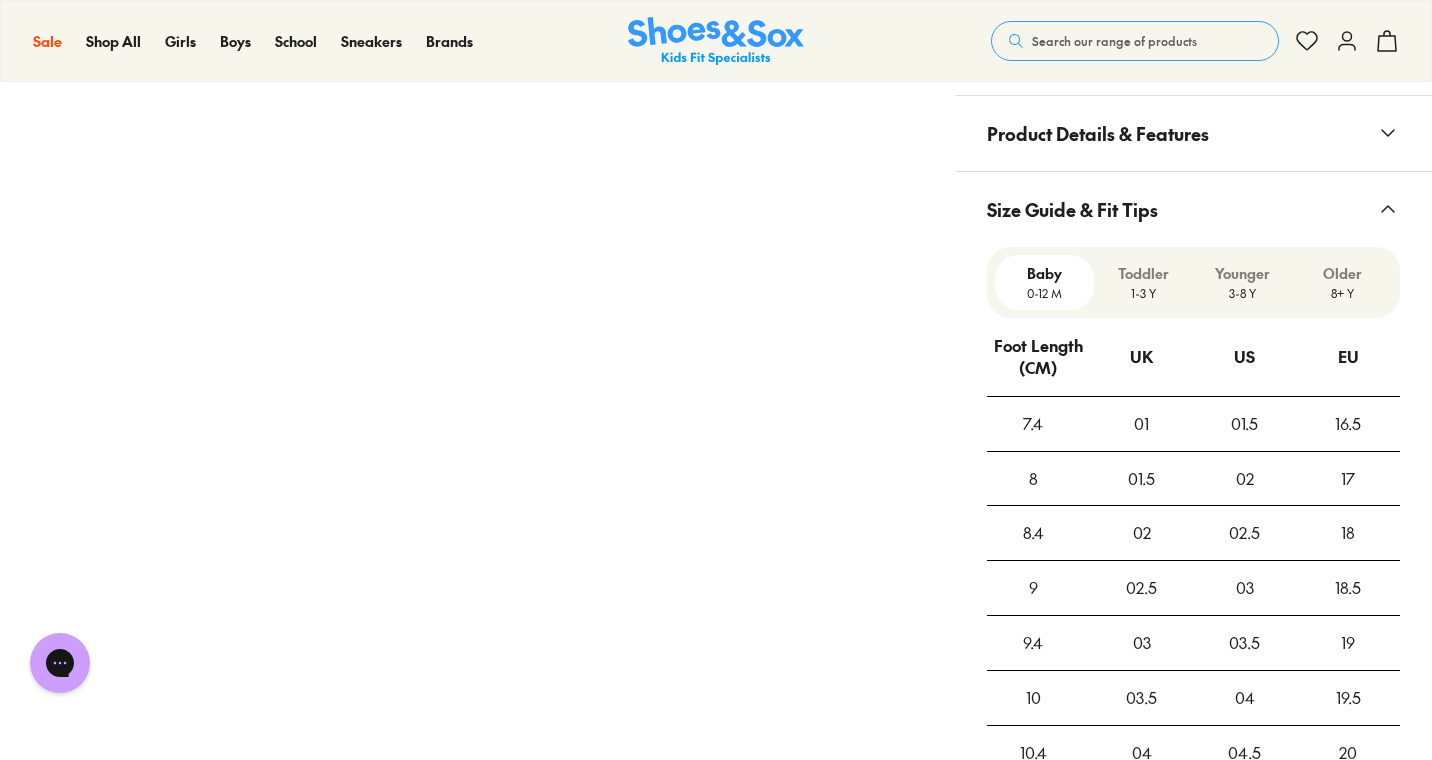 scroll, scrollTop: 1264, scrollLeft: 0, axis: vertical 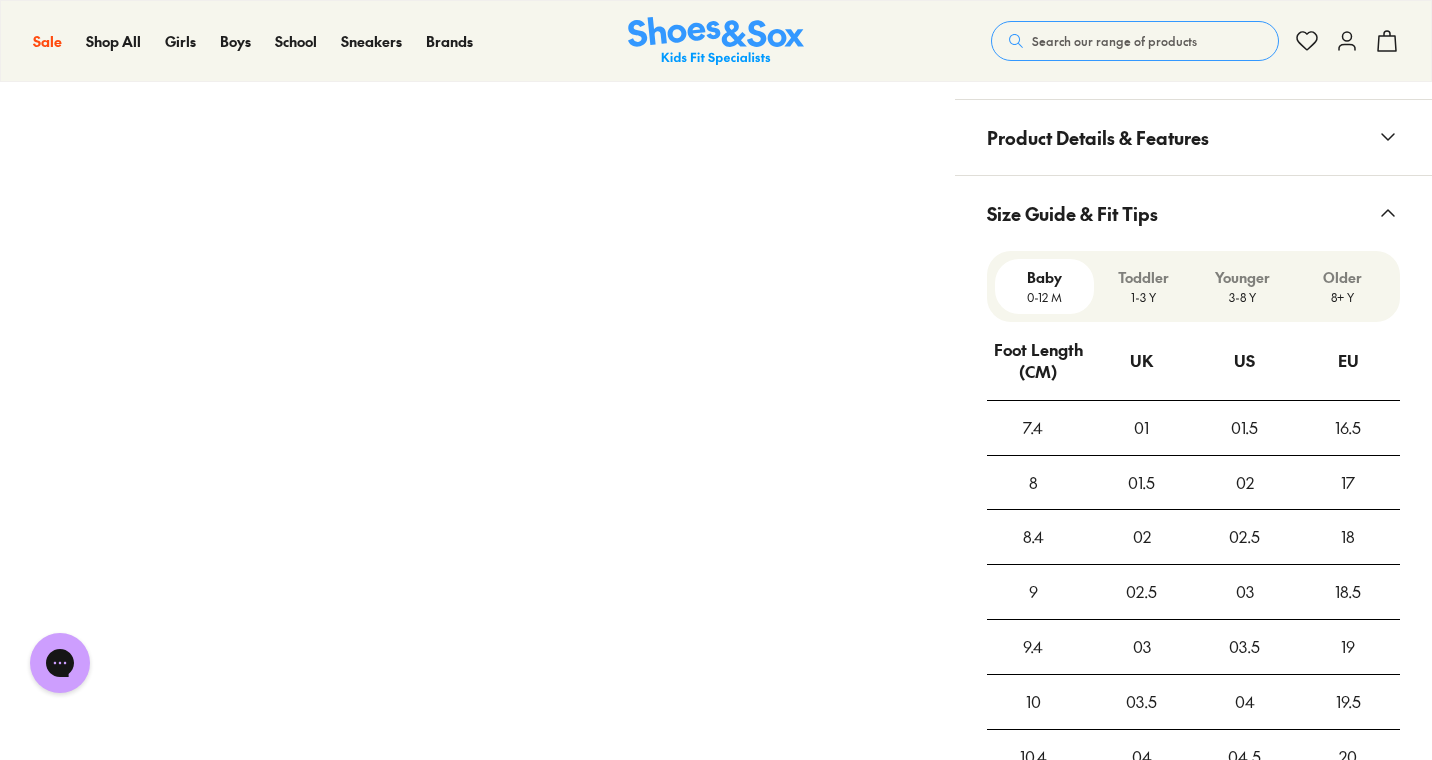 click on "Younger" at bounding box center (1242, 277) 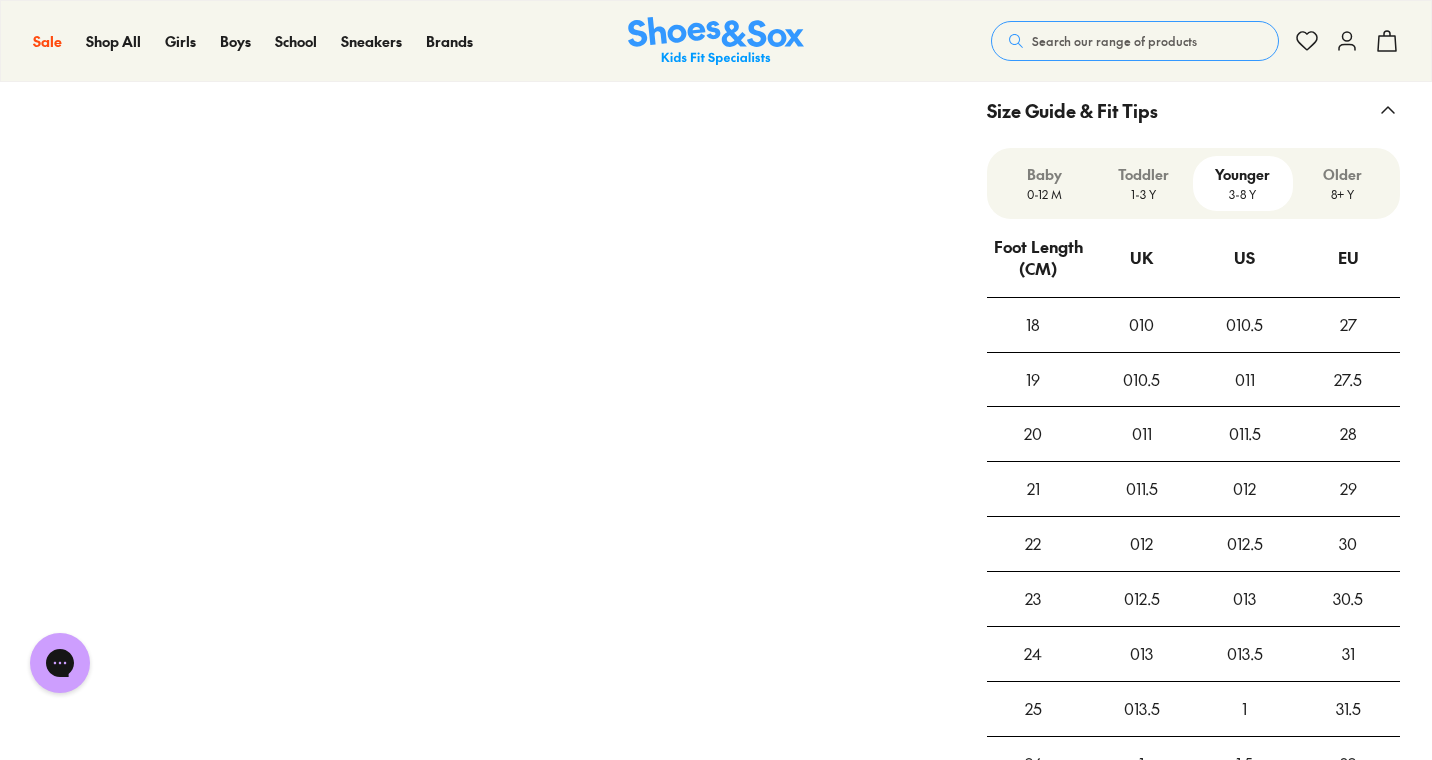 scroll, scrollTop: 1348, scrollLeft: 0, axis: vertical 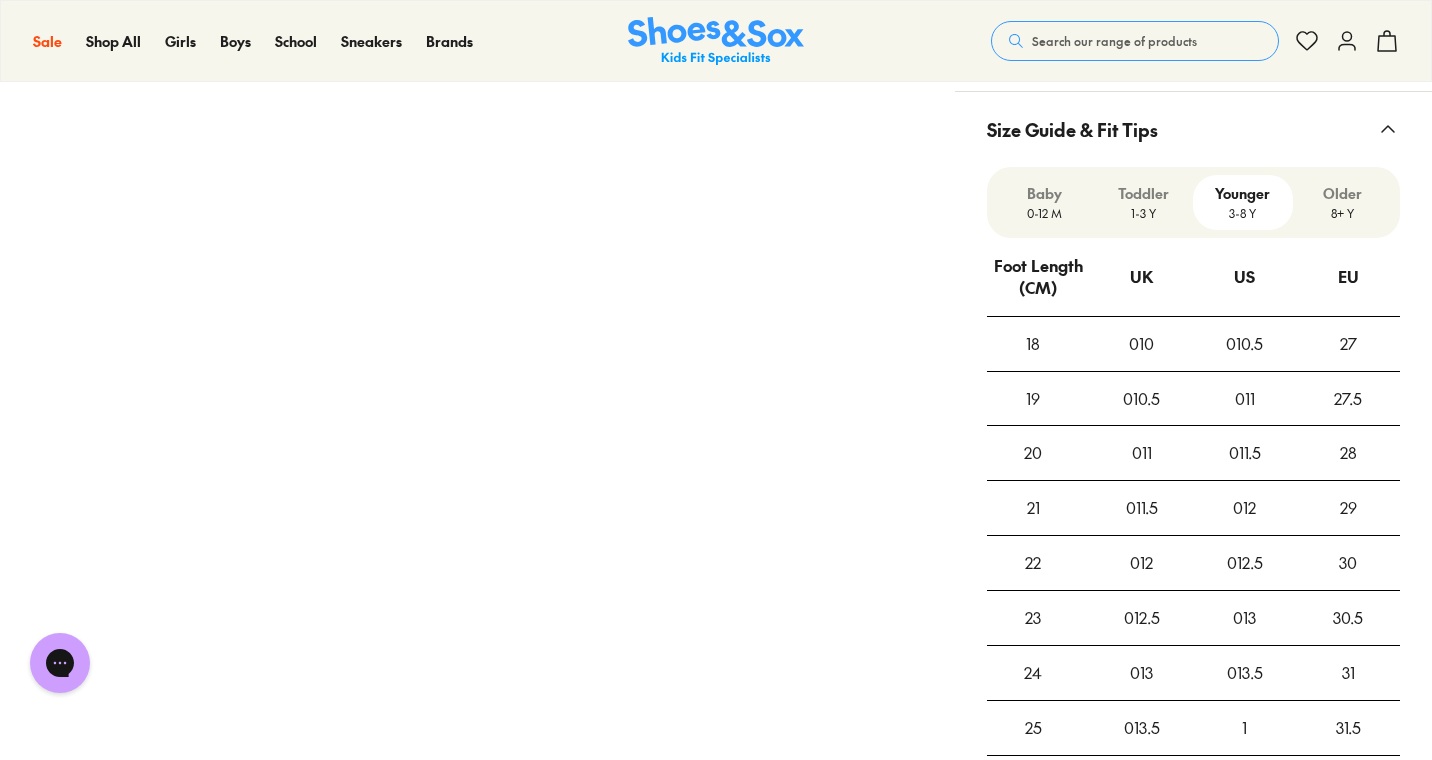click on "010" at bounding box center (1141, 344) 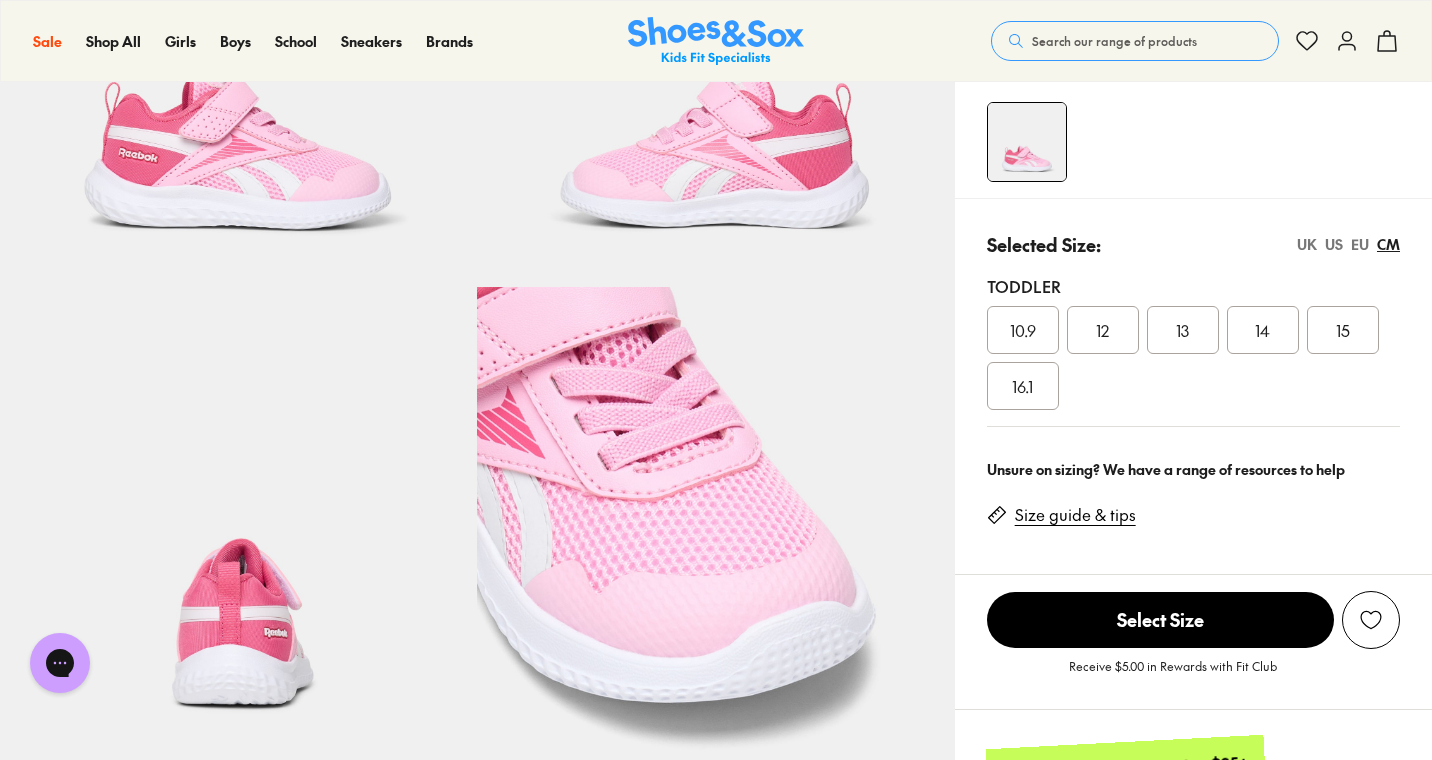 scroll, scrollTop: 296, scrollLeft: 0, axis: vertical 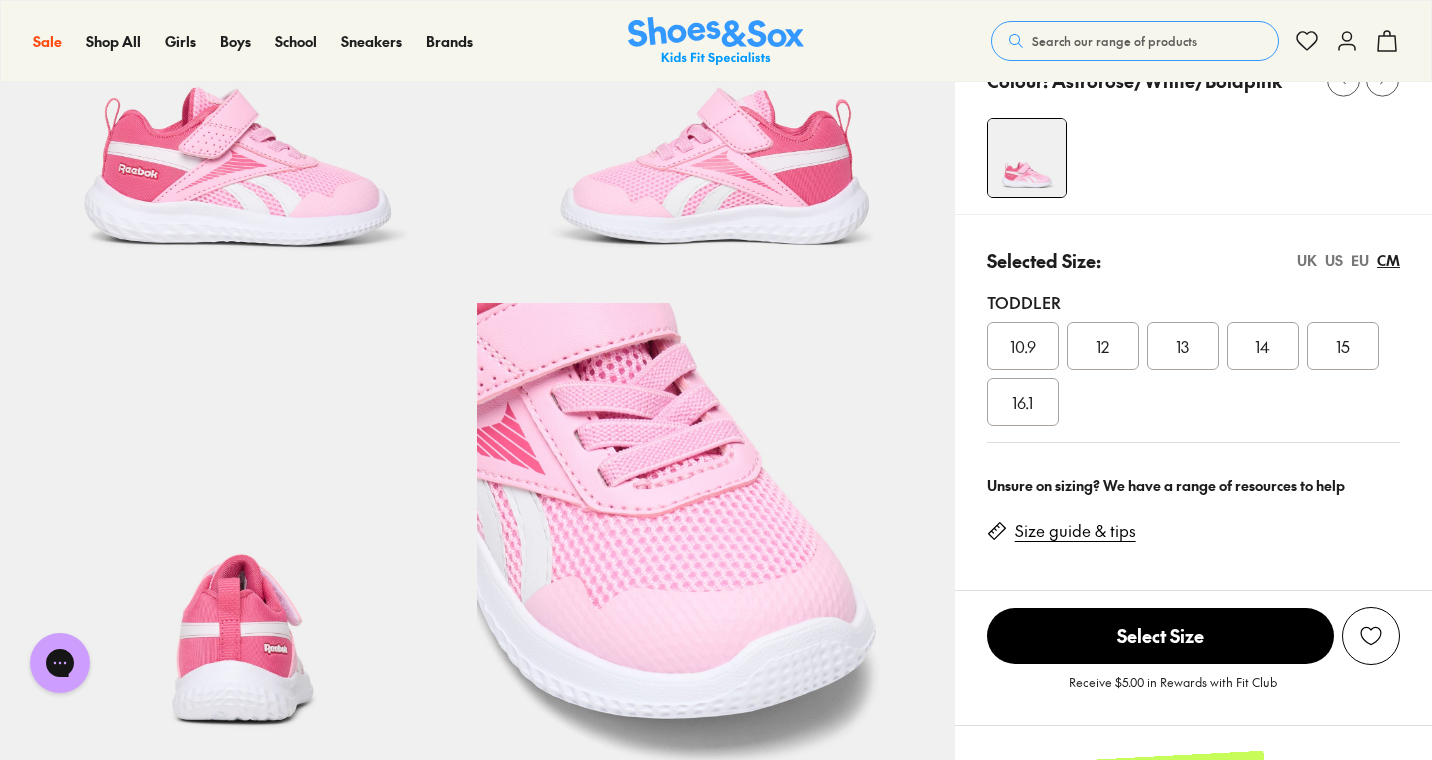 click on "US" at bounding box center [1334, 260] 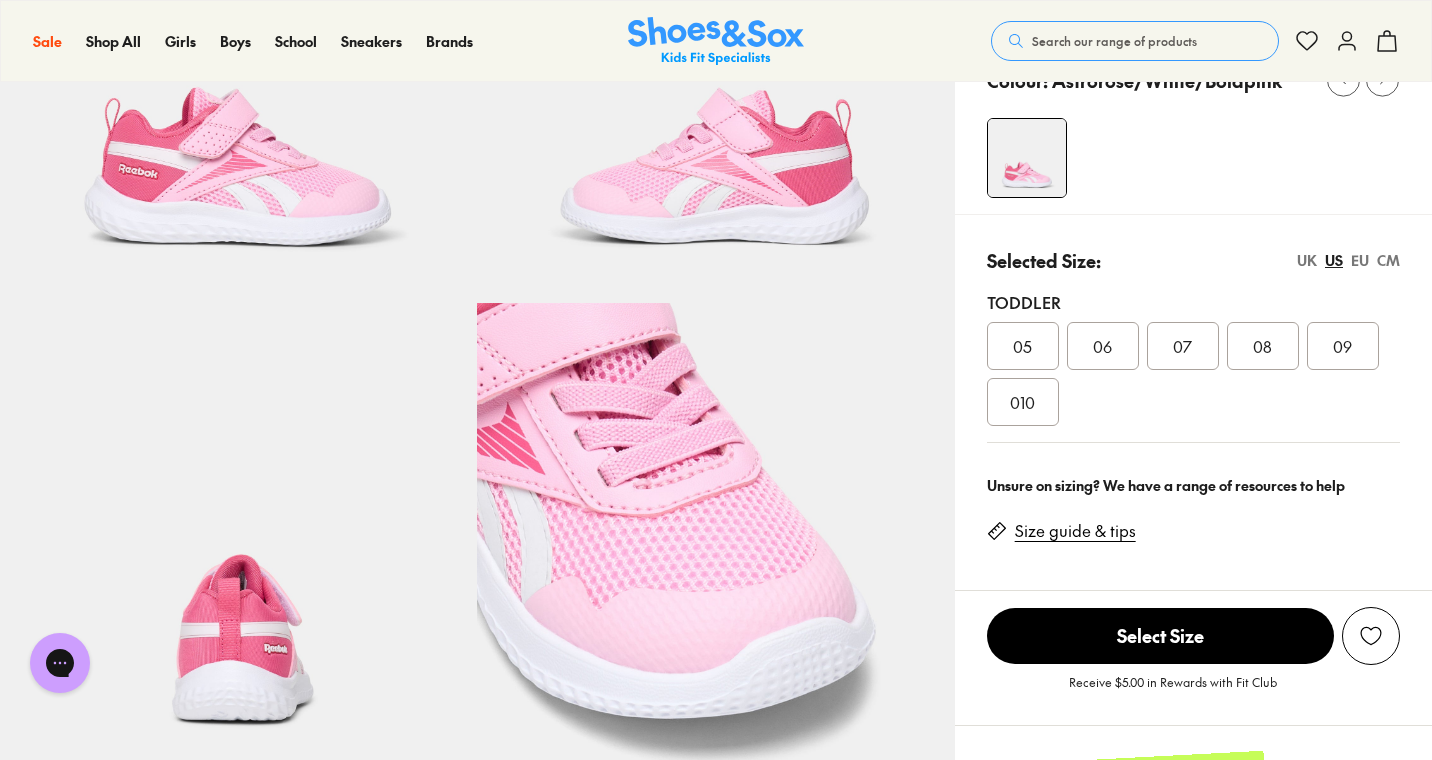 click on "010" at bounding box center [1023, 402] 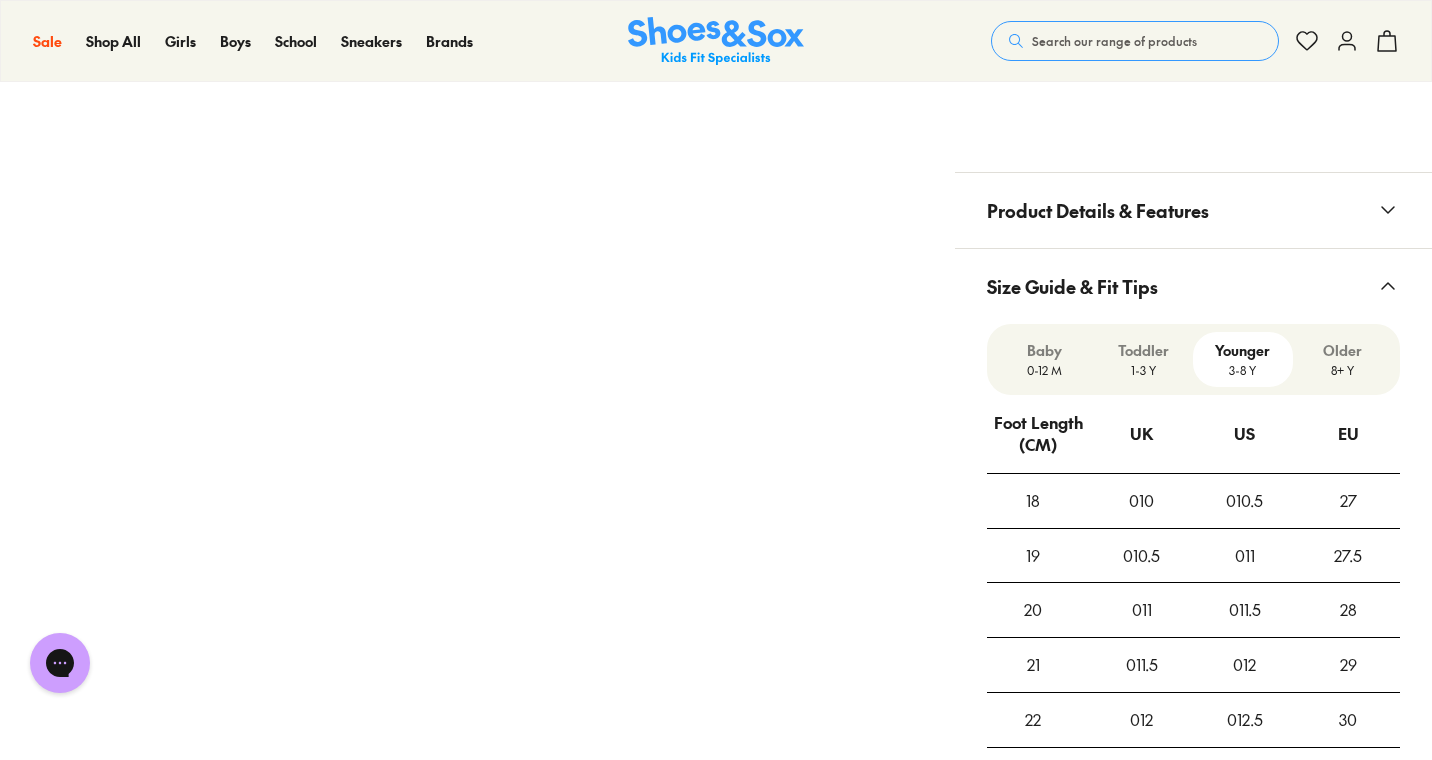 scroll, scrollTop: 1211, scrollLeft: 0, axis: vertical 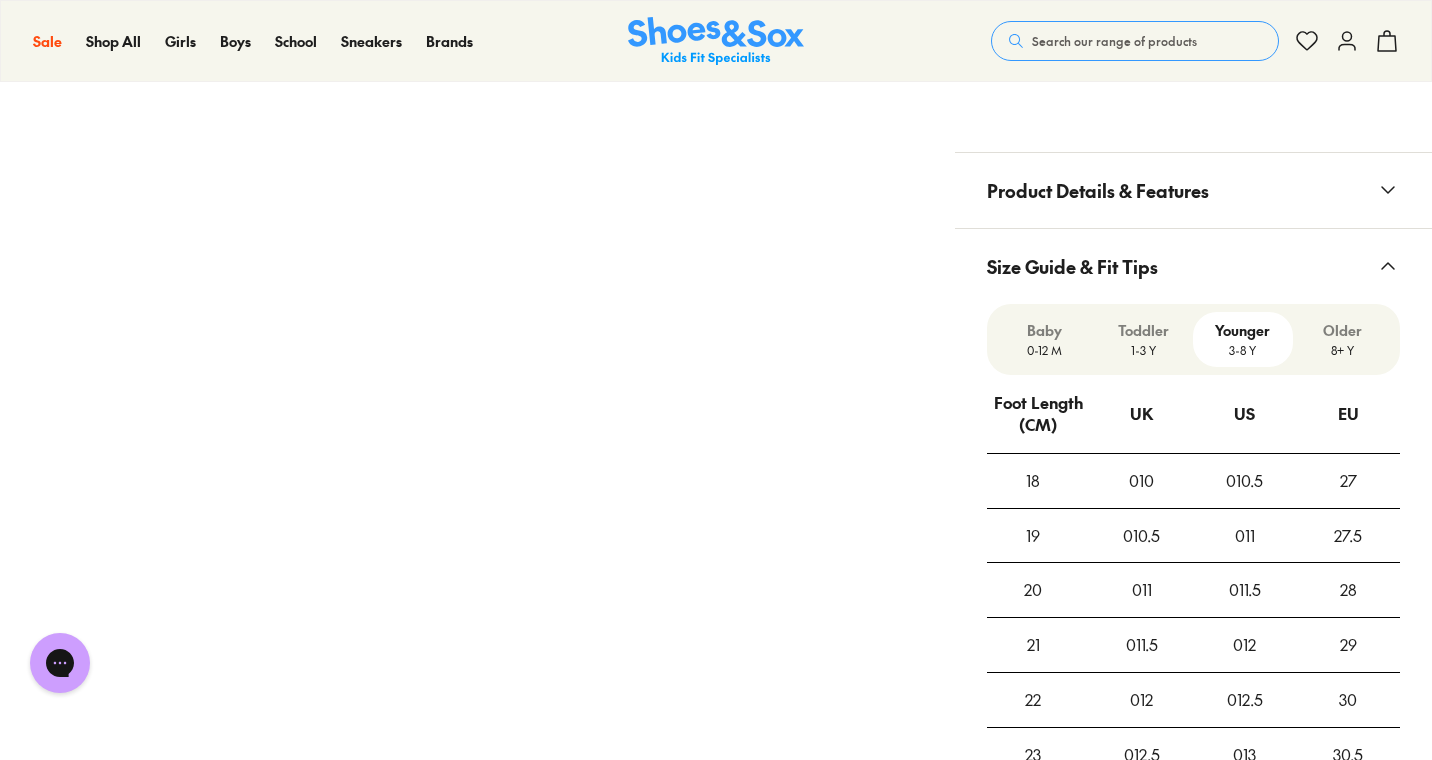 click on "010.5" at bounding box center [1244, 481] 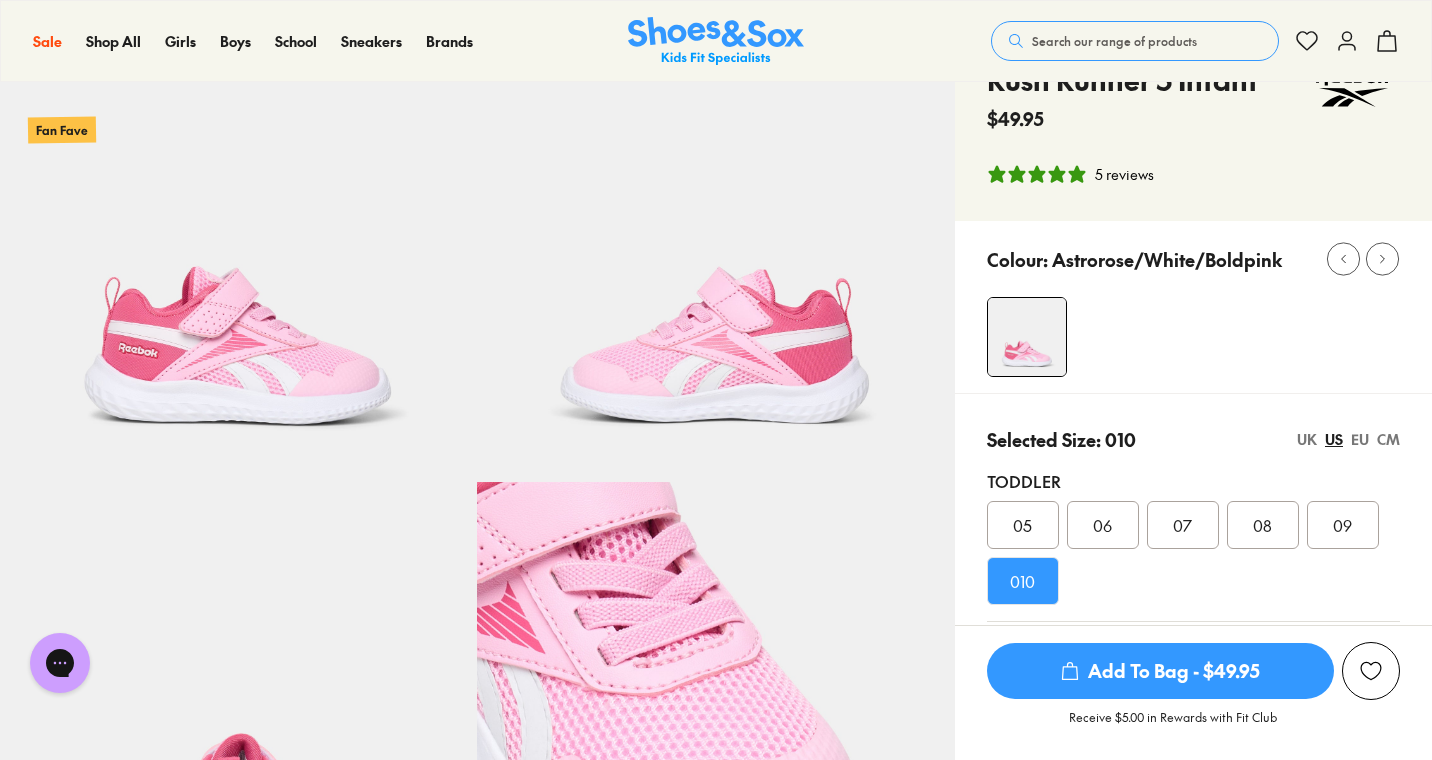 scroll, scrollTop: 0, scrollLeft: 0, axis: both 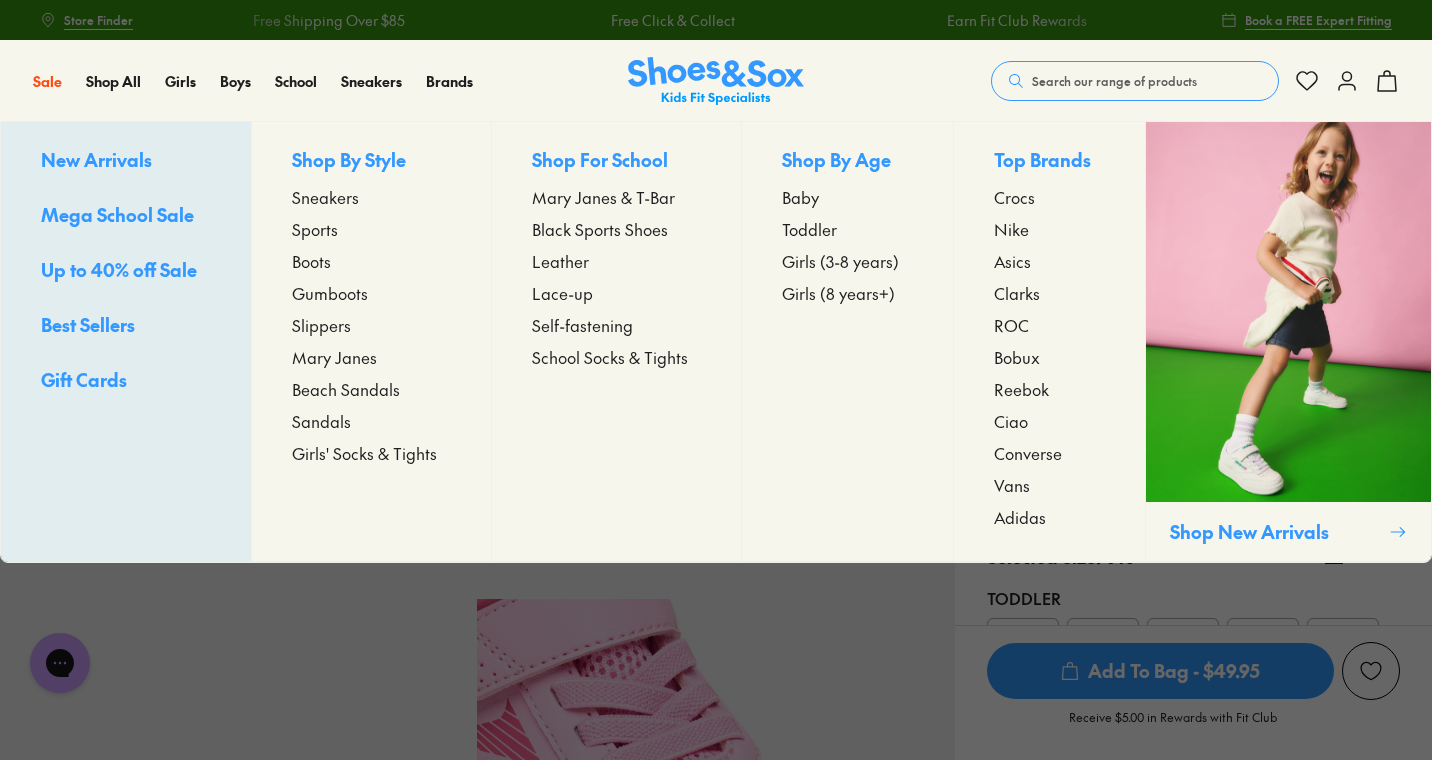 click on "Girls (3-8 years)" at bounding box center [840, 261] 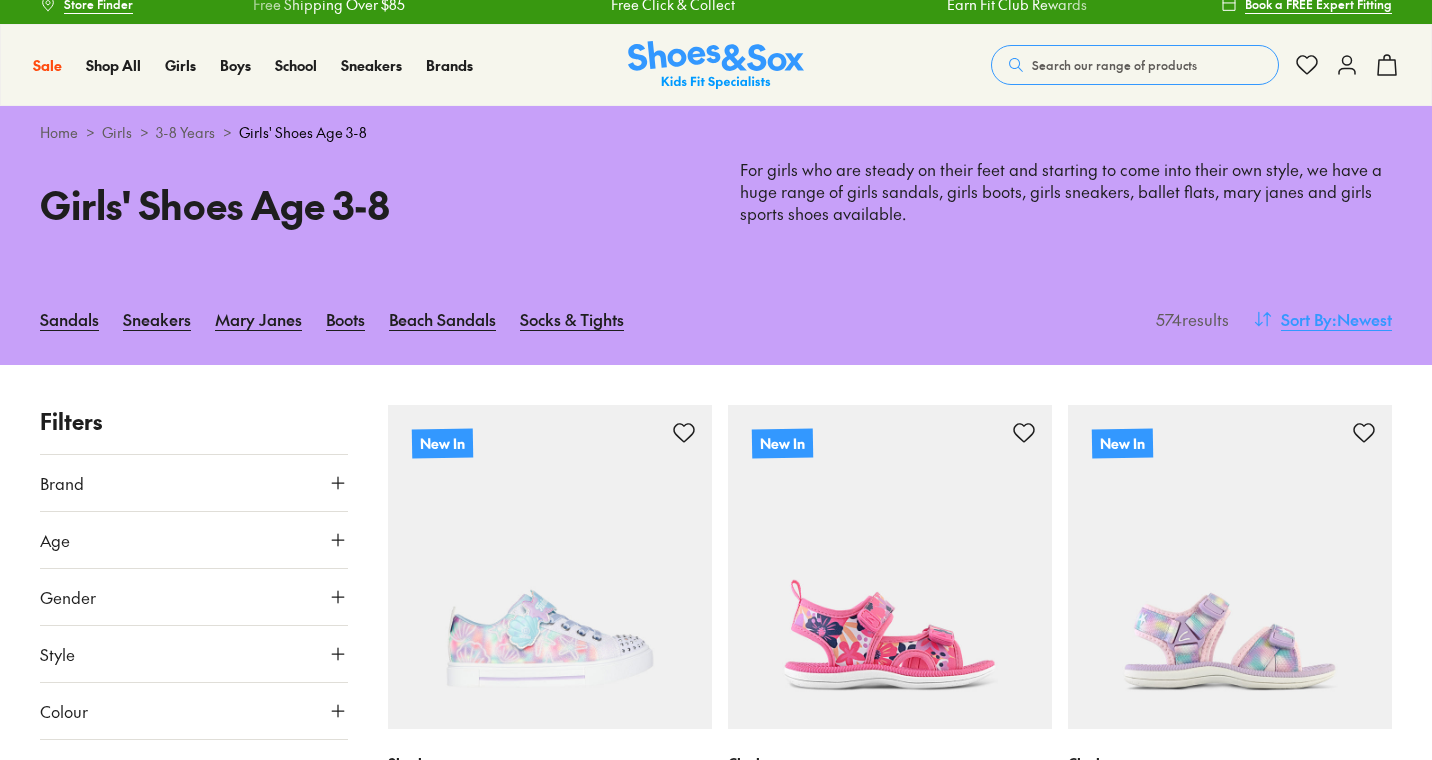 scroll, scrollTop: 36, scrollLeft: 0, axis: vertical 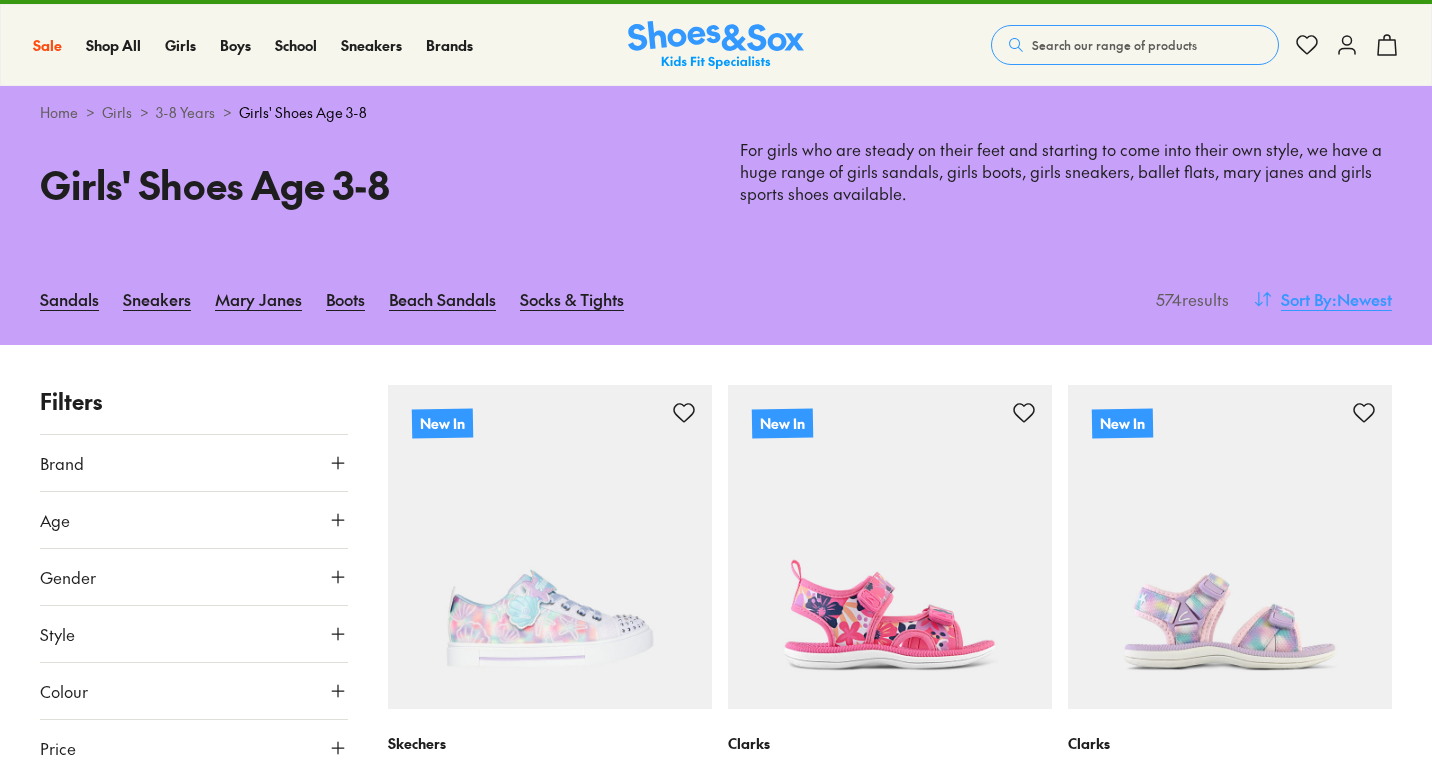 click on ":  Newest" at bounding box center (1362, 299) 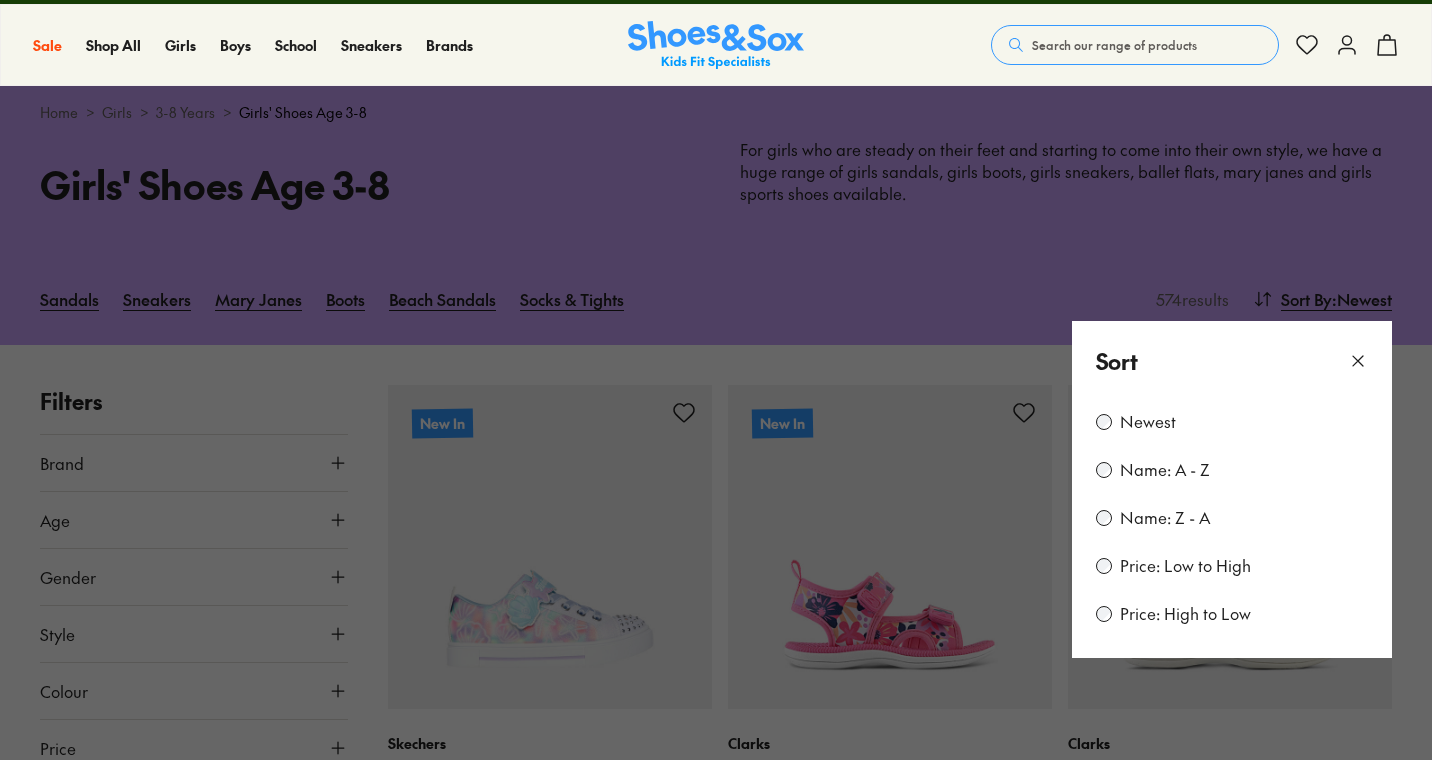scroll, scrollTop: 0, scrollLeft: 0, axis: both 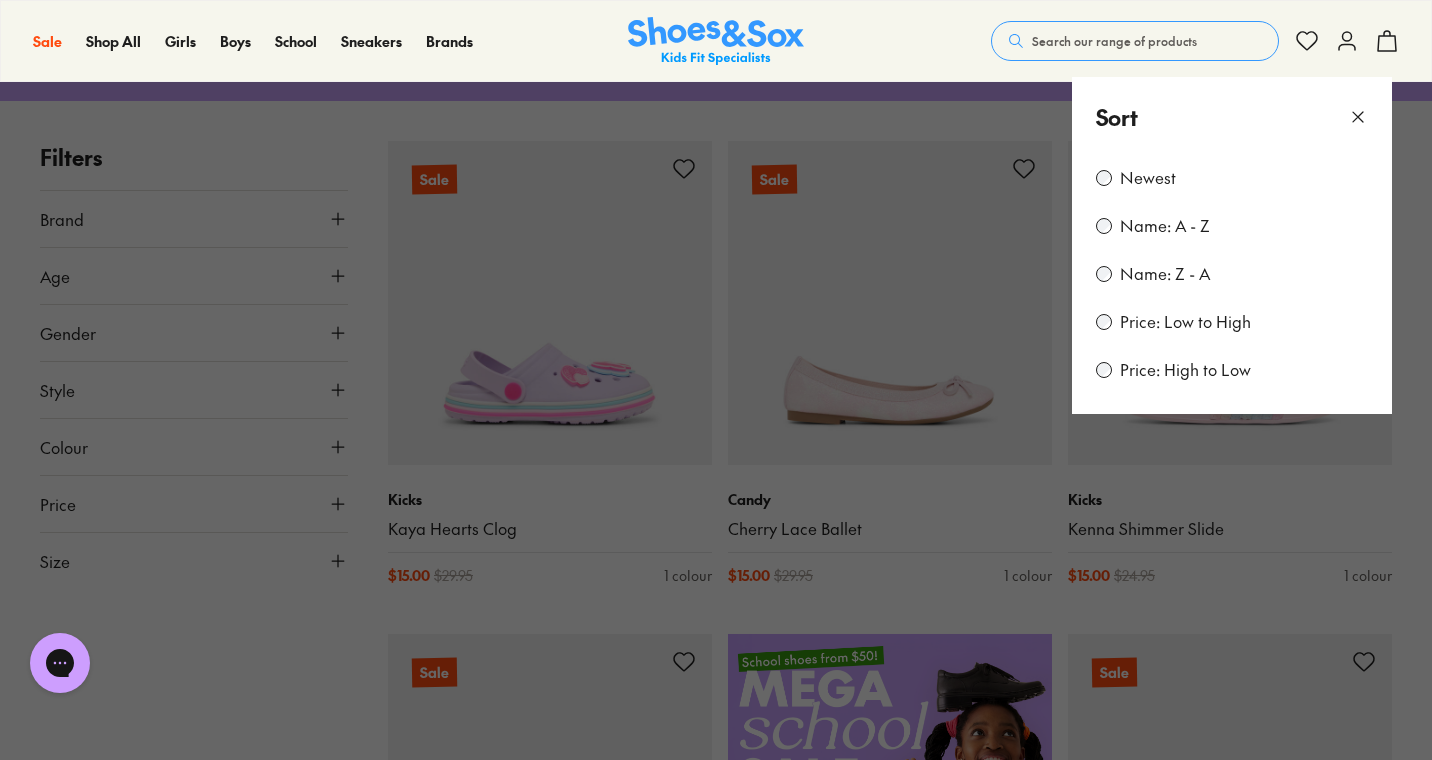 click 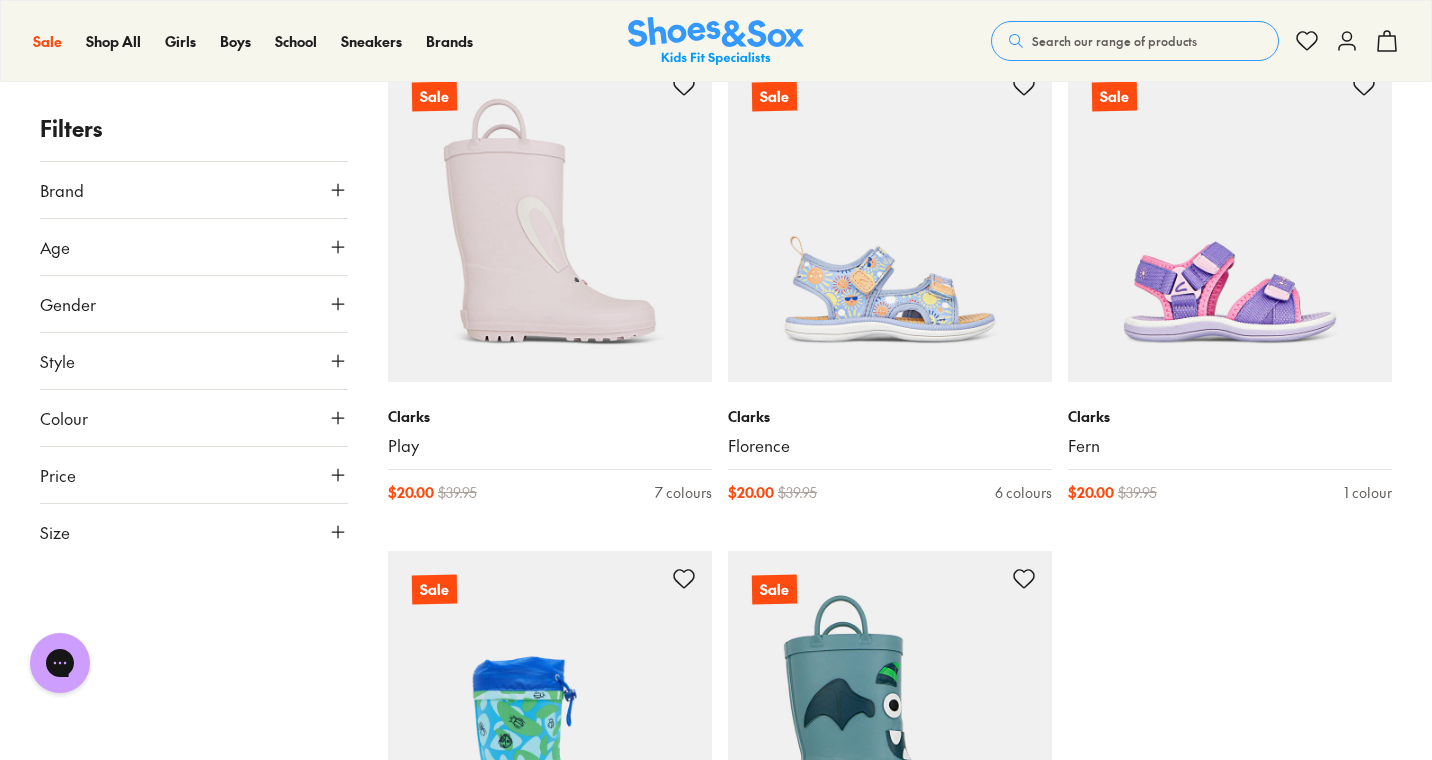 scroll, scrollTop: 4819, scrollLeft: 0, axis: vertical 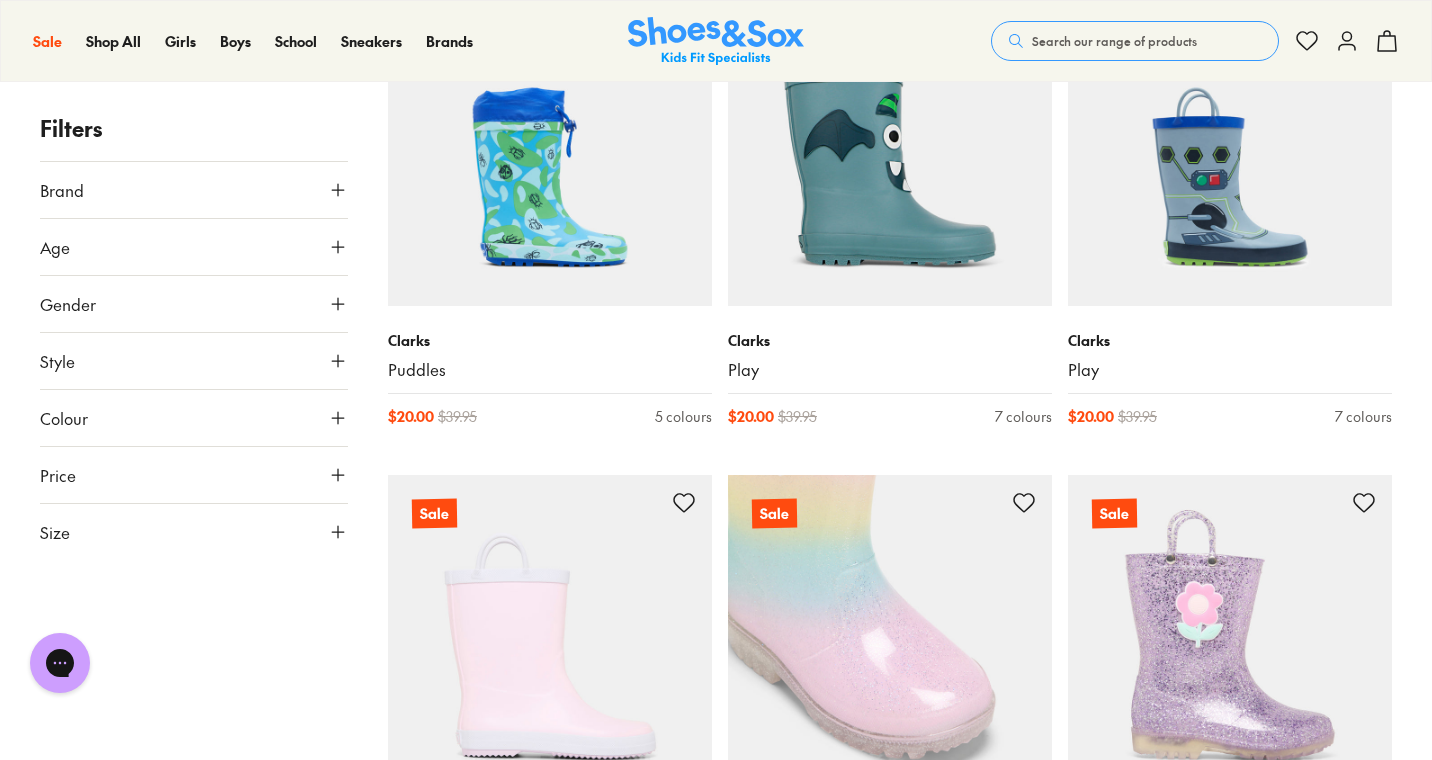 click at bounding box center [890, 637] 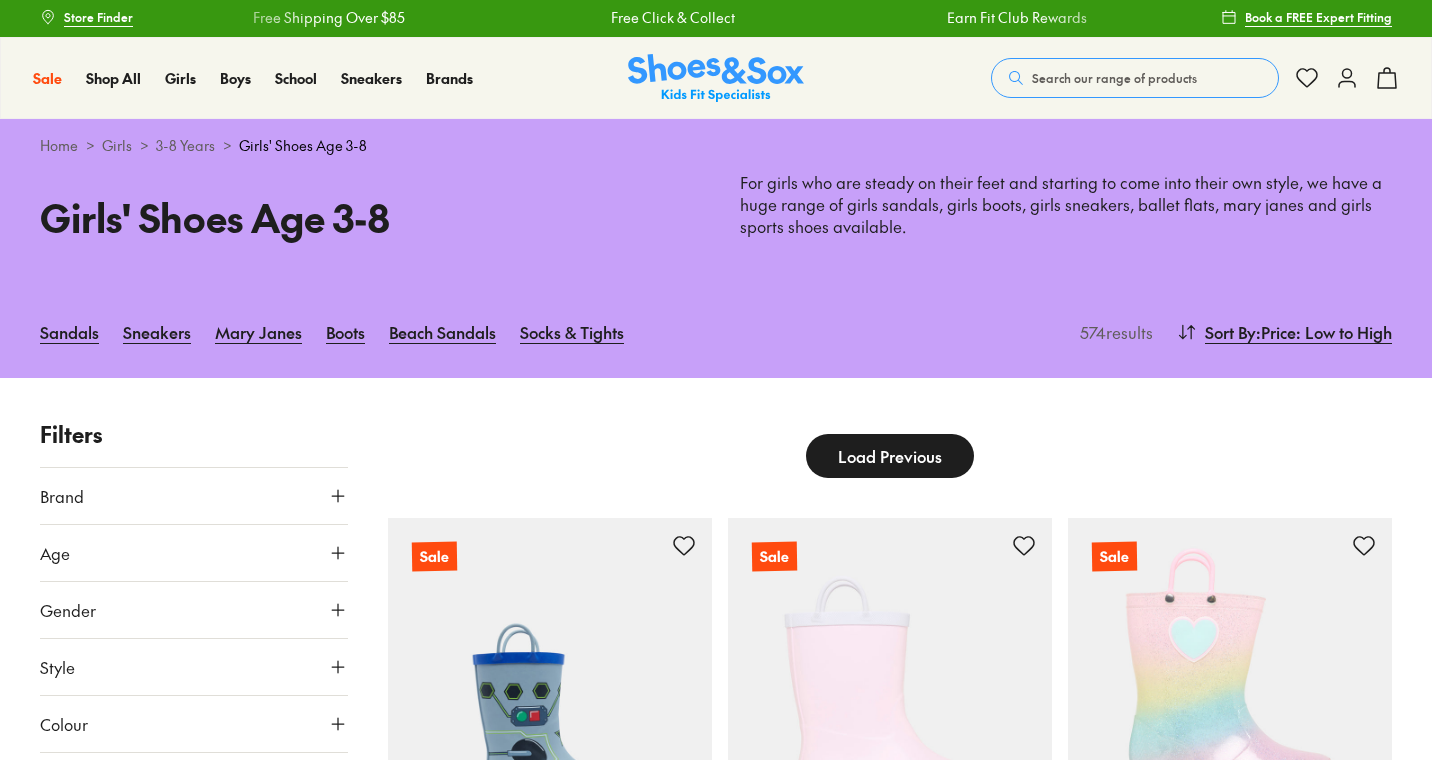 scroll, scrollTop: 589, scrollLeft: 0, axis: vertical 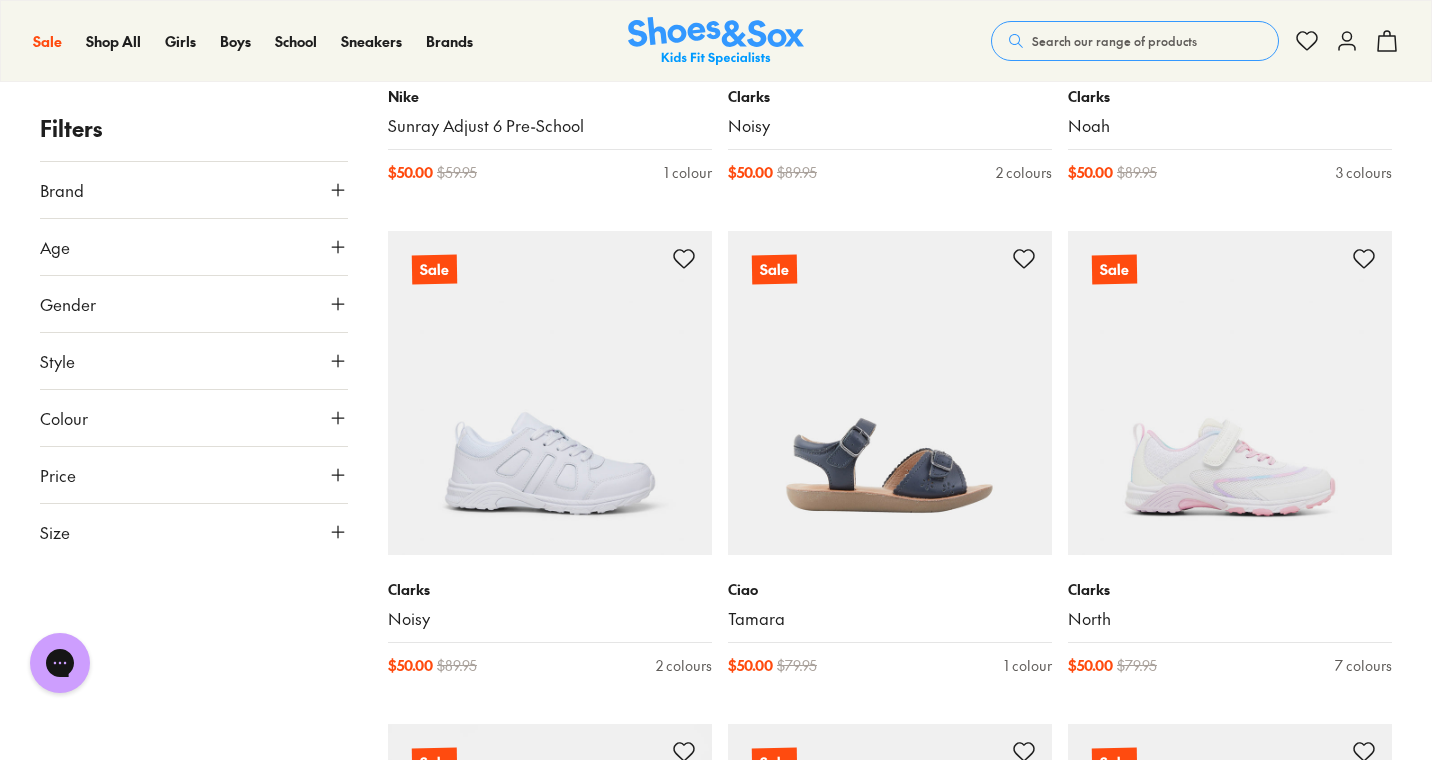 click on "Brand" at bounding box center (194, 190) 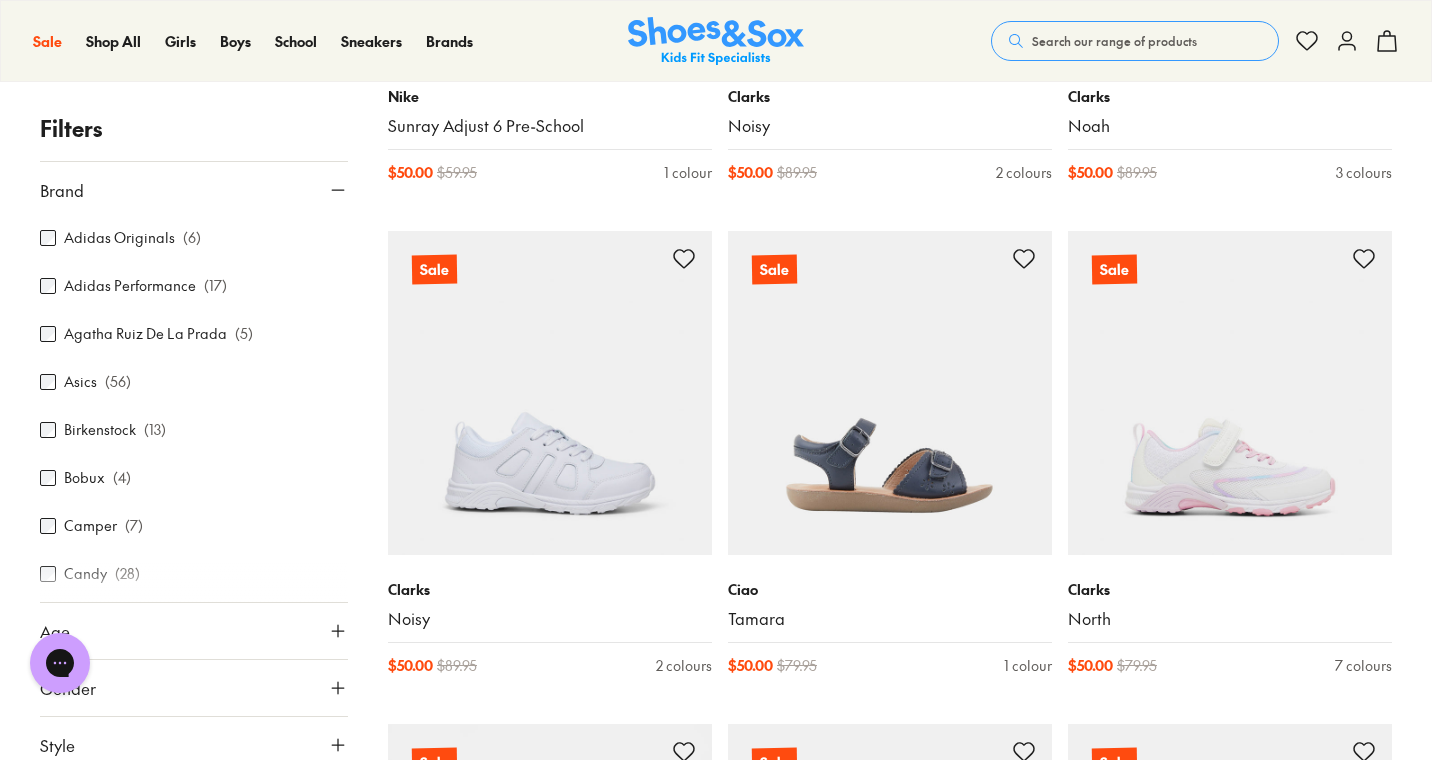 click on "Filters Brand Adidas Originals ( 6 ) Adidas Performance ( 17 ) Agatha Ruiz De La Prada ( 5 ) Asics ( 56 ) Birkenstock ( 13 ) Bobux ( 4 ) Camper ( 7 ) Candy ( 28 ) Ciao ( 49 ) Clarks ( 157 ) Converse ( 16 ) Crocs ( 38 ) Garvalin ( 1 ) Harrison ( 6 ) Kicks ( 7 ) Miss Candy ( 4 ) New Balance ( 13 ) Nike ( 43 ) Old Soles ( 2 ) Pablosky ( 11 ) Puma ( 1 ) Reebok ( 31 ) Roc ( 12 ) Saltwater Sandals ( 5 ) Skechers ( 15 ) Startrite ( 3 ) Sun-San by Salt Water ( 3 ) Surefit ( 4 ) Teva ( 6 ) Vans ( 5 ) Walnut ( 4 ) Age Youth ( 272 ) Junior ( 128 ) Infant/Toddler ( 124 ) Senior ( 48 ) Gender All Girls Unisex Style Sneakers ( 125 ) Sandals ( 117 ) Sport ( 94 ) Beach Sandals ( 76 ) Boots ( 71 ) School ( 42 ) Shoes ( 25 ) Gumboots ( 16 ) Slippers ( 6 ) Colour Black ( 124 ) Pink ( 117 ) White ( 91 ) Purple ( 68 ) Blue ( 28 ) Neutrals ( 23 ) Brown ( 19 ) Multi Colour ( 16 ) Beige ( 12 ) Navy ( 12 ) Red ( 10 ) Grey ( 9 ) Gold ( 8 ) Silver ( 7 ) Light Blue ( 5 ) Green ( 4 ) Orange ( 3 ) Light Purple ( 2 ) Yellow ( 2 ) ( 1 ) Tan" at bounding box center (716, -8950) 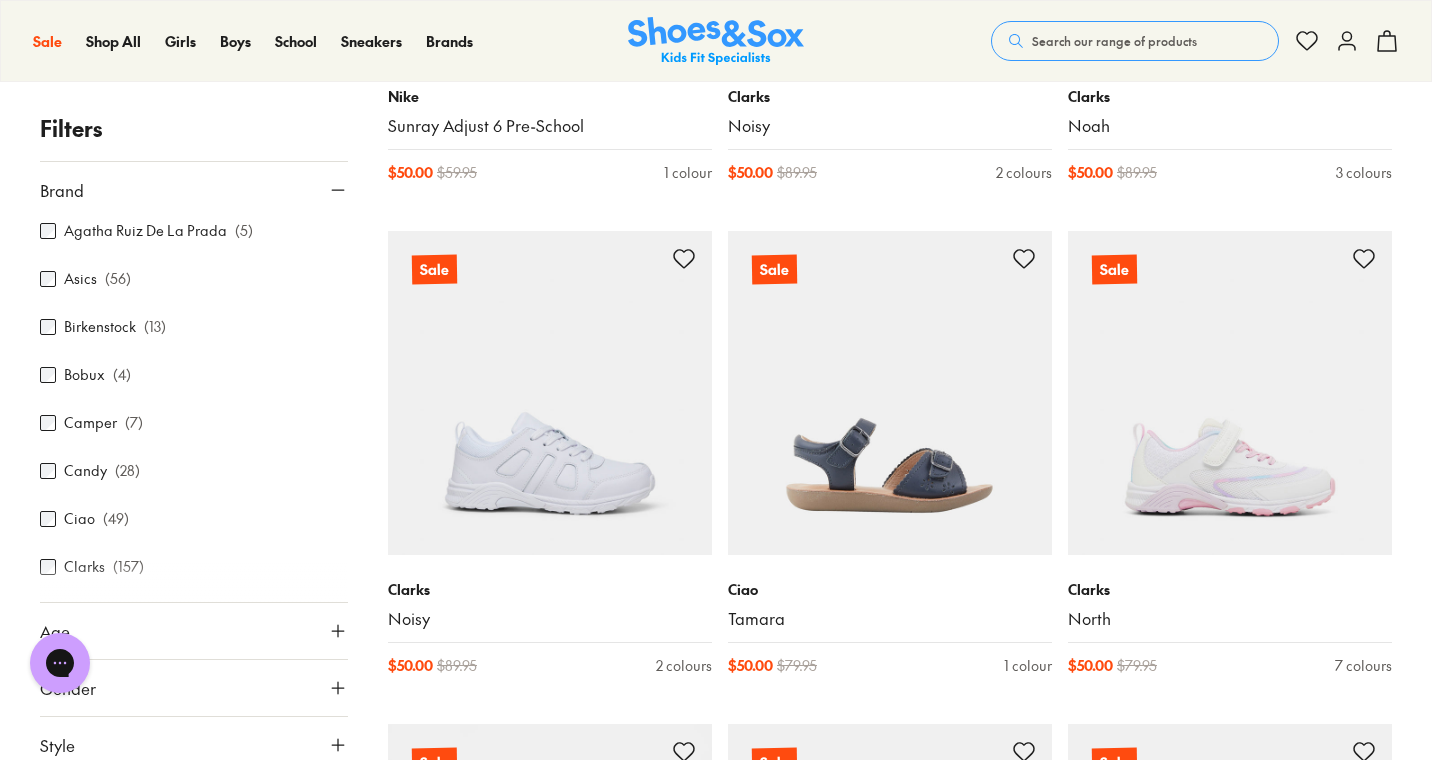 scroll, scrollTop: 0, scrollLeft: 0, axis: both 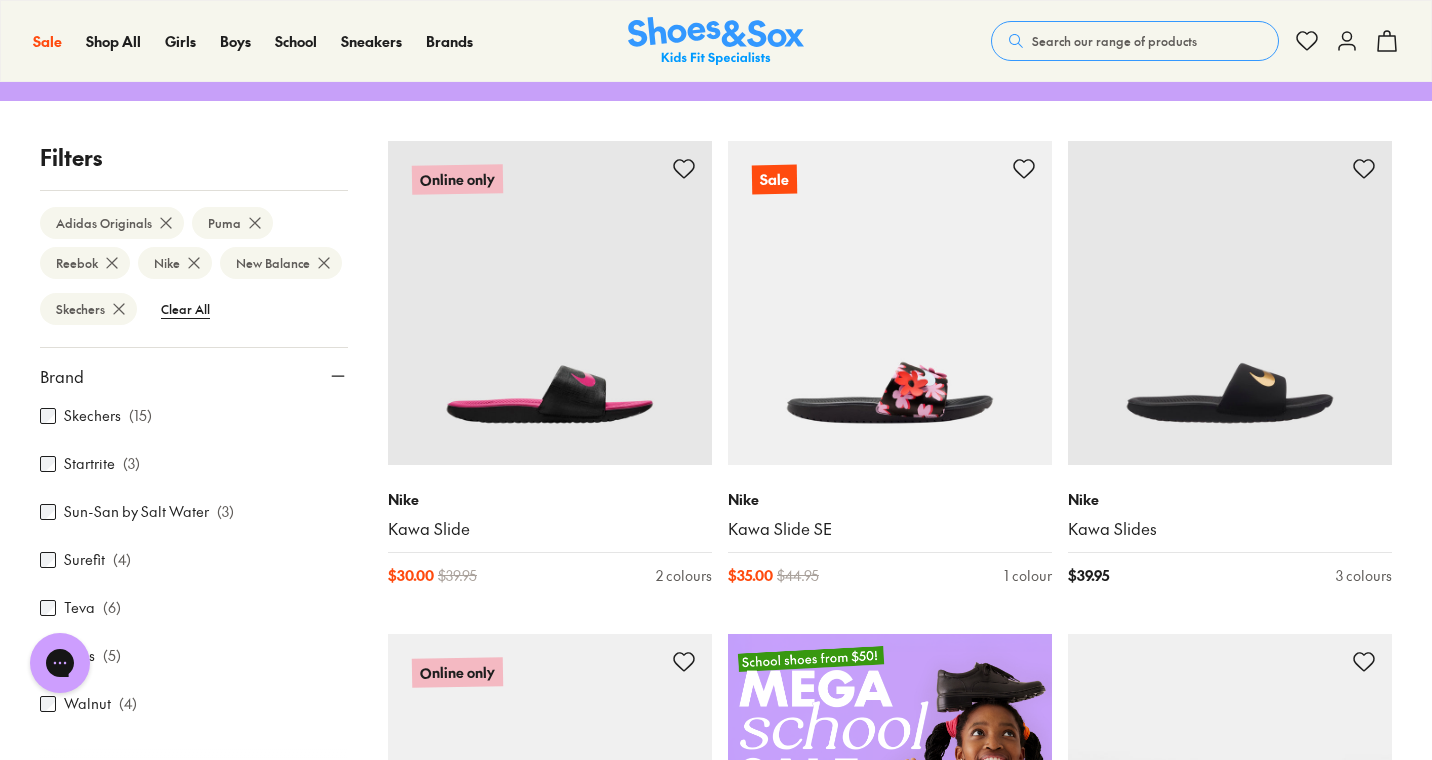 click on "Filters Adidas Originals   Puma   Reebok   Nike   New Balance   Skechers   Clear All Brand Adidas Originals ( 6 ) Adidas Performance ( 17 ) Agatha Ruiz De La Prada ( 5 ) Asics ( 56 ) Birkenstock ( 13 ) Bobux ( 4 ) Camper ( 7 ) Candy ( 28 ) Ciao ( 49 ) Clarks ( 157 ) Converse ( 16 ) Crocs ( 38 ) Garvalin ( 1 ) Harrison ( 6 ) Kicks ( 7 ) Miss Candy ( 4 ) New Balance ( 13 ) Nike ( 43 ) Old Soles ( 2 ) Pablosky ( 11 ) Puma ( 1 ) Reebok ( 31 ) Roc ( 12 ) Saltwater Sandals ( 5 ) Skechers ( 15 ) Startrite ( 3 ) Sun-San by Salt Water ( 3 ) Surefit ( 4 ) Teva ( 6 ) Vans ( 5 ) Walnut ( 4 ) Age Youth ( 64 ) Junior ( 31 ) Infant/Toddler ( 2 ) Senior ( 12 ) Gender All Girls Unisex Style Sneakers ( 66 ) Sandals Sport ( 32 ) Beach Sandals ( 11 ) Boots School Shoes Gumboots Slippers Colour Black ( 24 ) Pink ( 19 ) White ( 29 ) Purple ( 13 ) Blue ( 6 ) Neutrals Brown ( 1 ) Multi Colour ( 2 ) Beige ( 2 ) Navy ( 2 ) Red ( 4 ) Grey ( 5 ) Gold Silver Light Blue ( 1 ) Green Orange ( 1 ) Light Purple Yellow Light Pink Tan Price 15" at bounding box center (716, 2840) 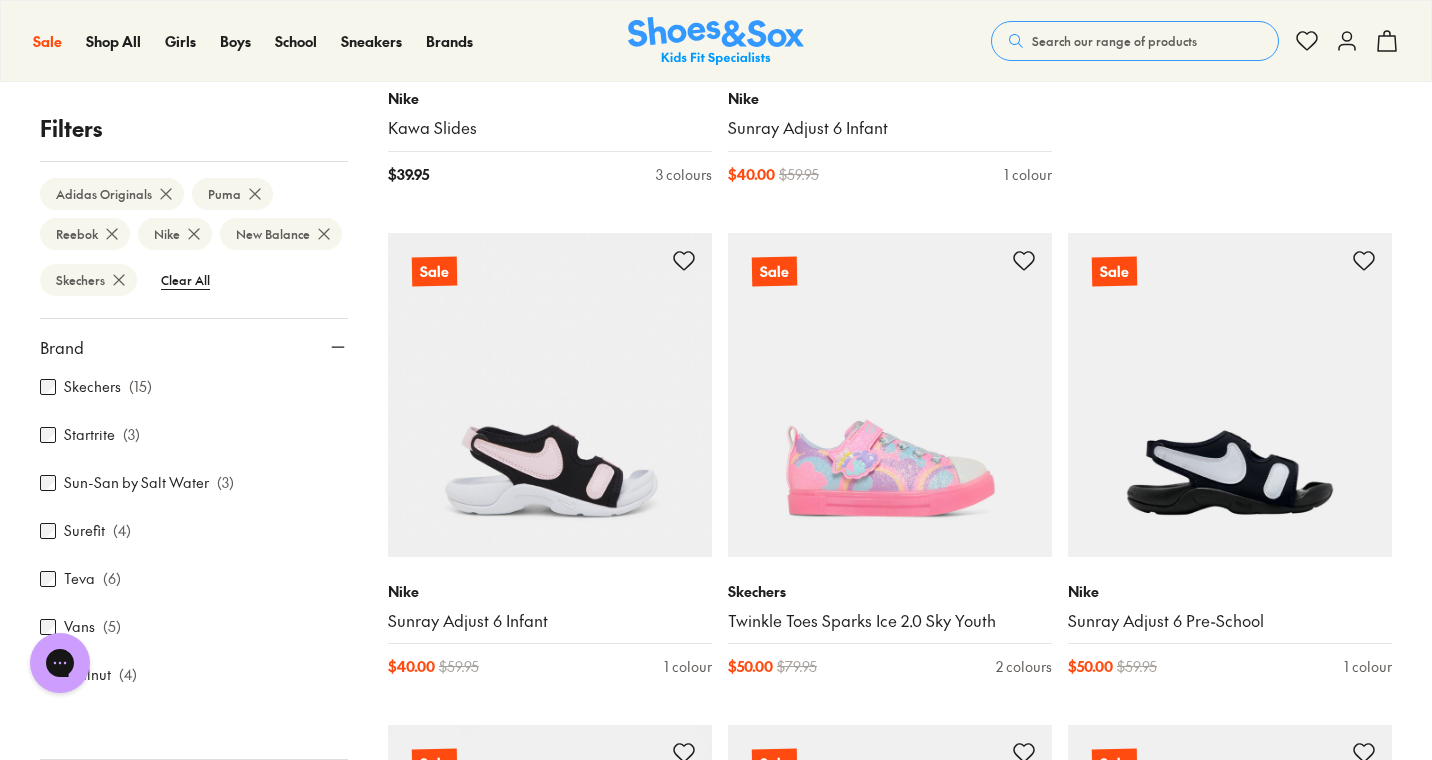 scroll, scrollTop: 1673, scrollLeft: 0, axis: vertical 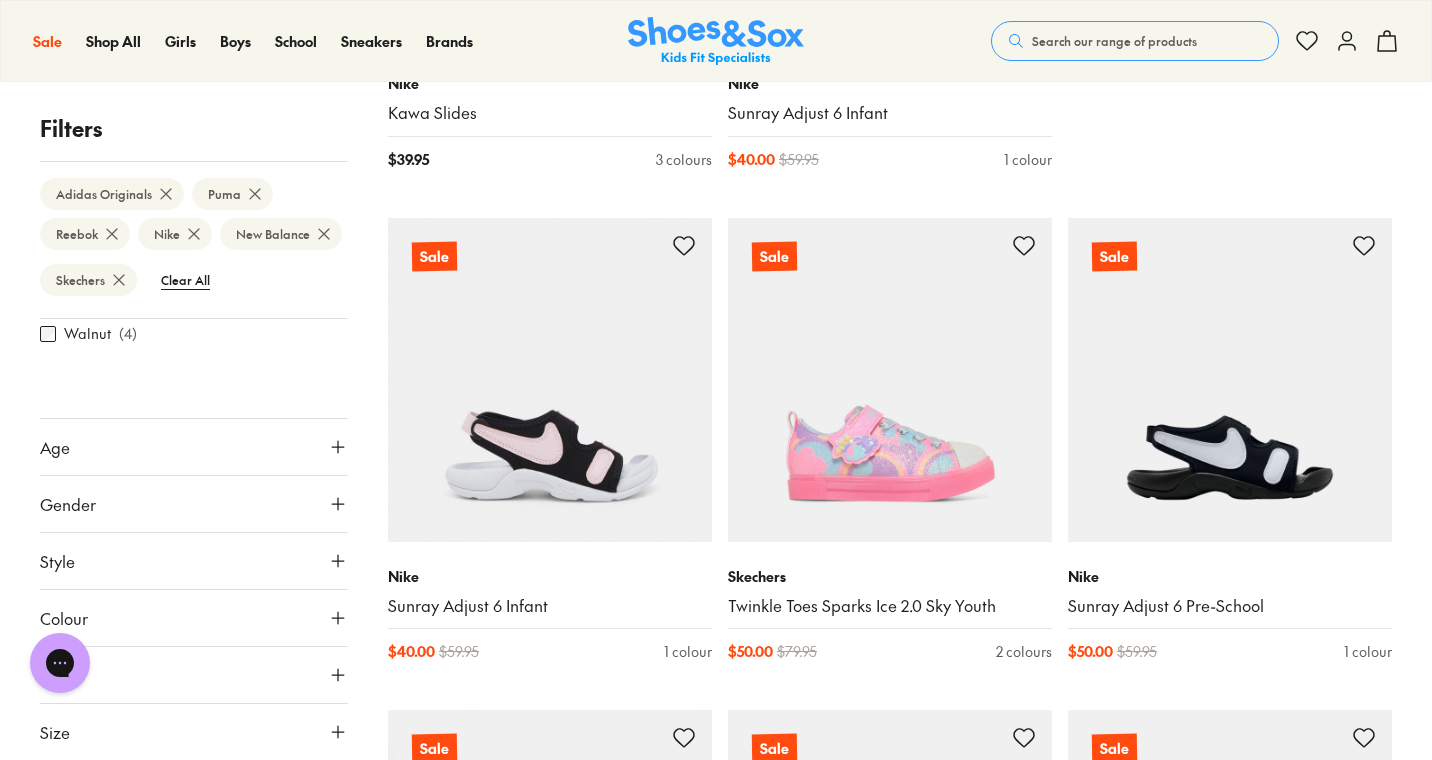 click on "Gender" at bounding box center (194, 504) 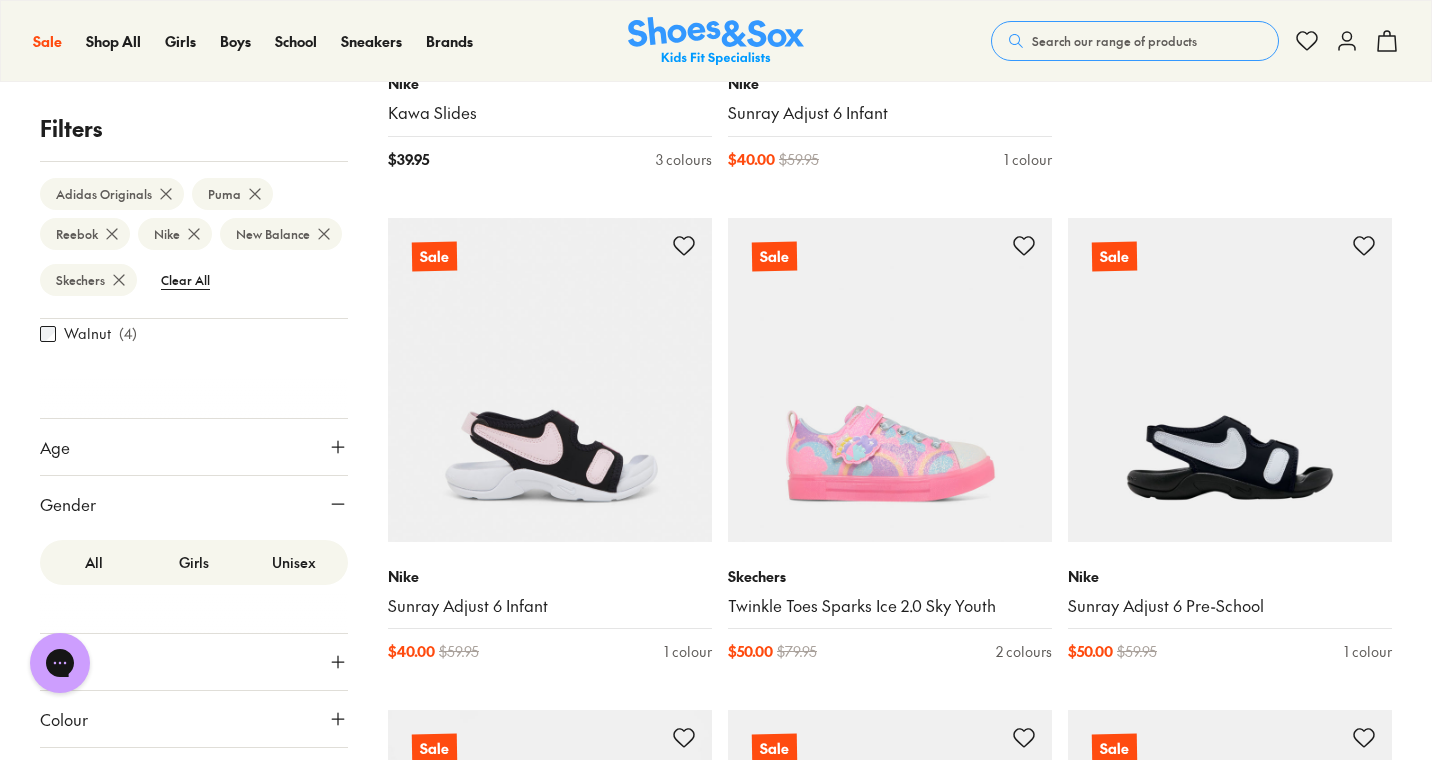 click on "Girls" at bounding box center (194, 562) 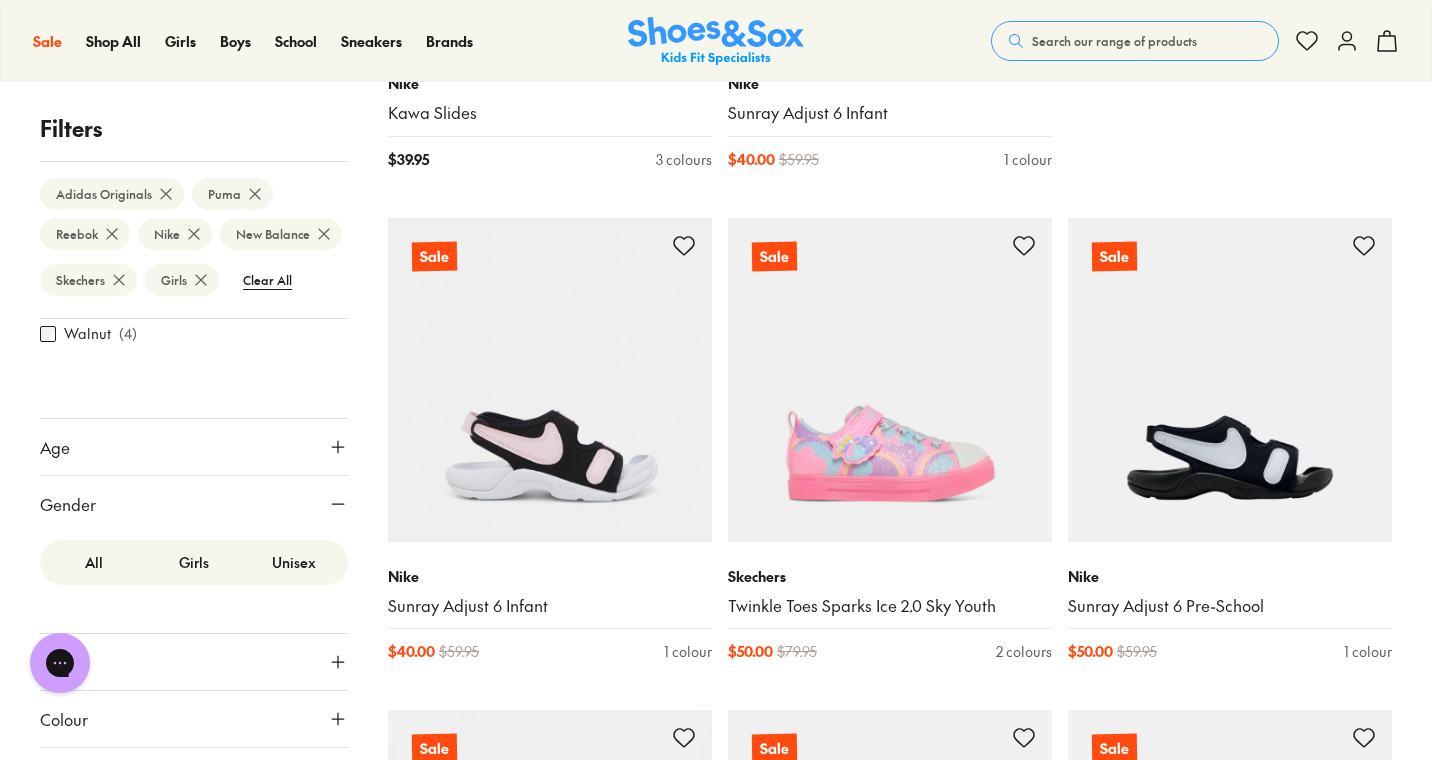 scroll, scrollTop: 280, scrollLeft: 0, axis: vertical 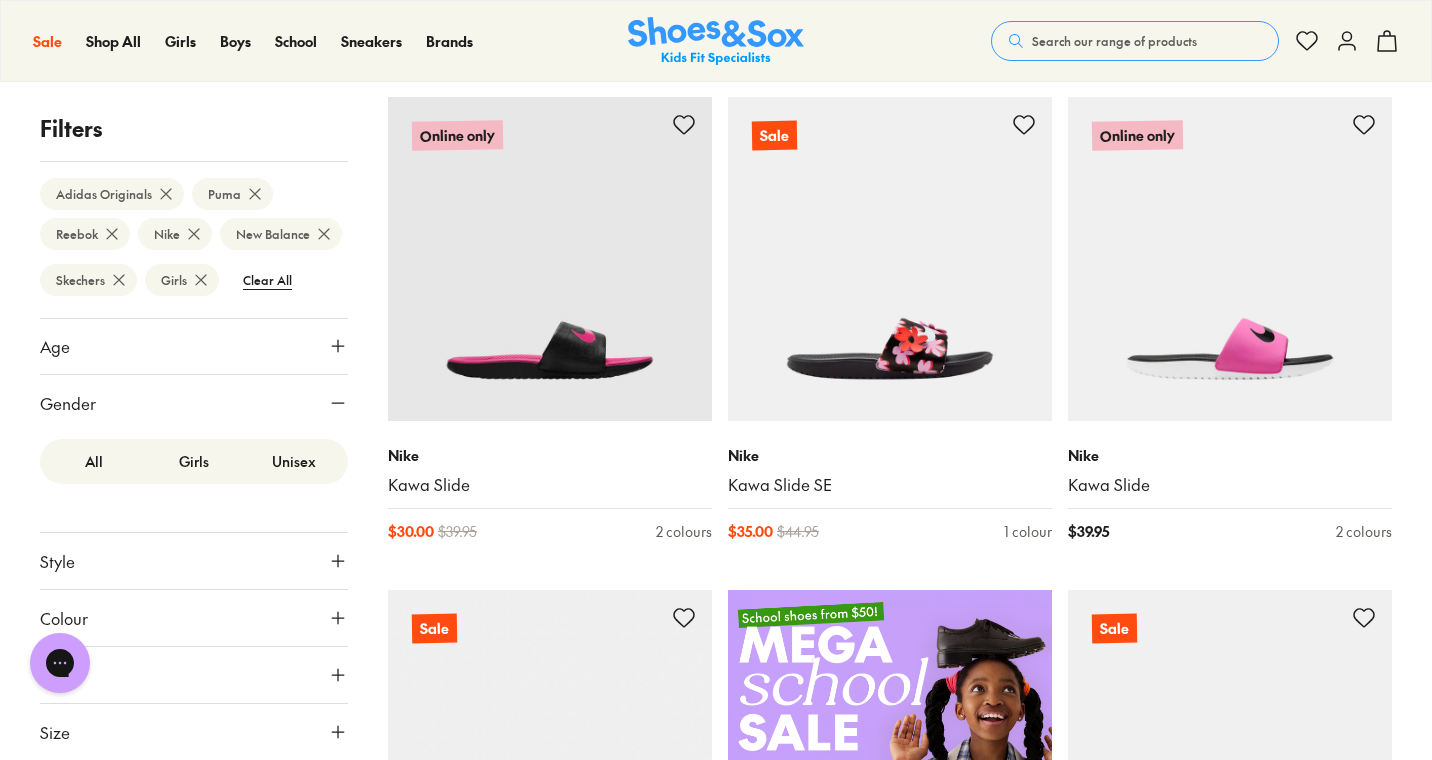 click on "Filters Adidas Originals   Puma   Reebok   Nike   New Balance   Skechers   Girls   Clear All Brand Adidas Originals ( 2 ) Adidas Performance ( 11 ) Agatha Ruiz De La Prada ( 5 ) Asics ( 33 ) Birkenstock ( 9 ) Bobux ( 4 ) Camper ( 7 ) Candy ( 28 ) Ciao ( 45 ) Clarks ( 115 ) Converse ( 6 ) Crocs ( 25 ) Garvalin ( 1 ) Harrison ( 4 ) Kicks ( 7 ) Miss Candy ( 4 ) New Balance ( 12 ) Nike ( 22 ) Old Soles ( 2 ) Pablosky ( 11 ) Puma ( 1 ) Reebok ( 14 ) Roc ( 10 ) Saltwater Sandals ( 3 ) Skechers ( 15 ) Startrite ( 3 ) Sun-San by Salt Water ( 3 ) Surefit ( 2 ) Teva ( 3 ) Vans ( 1 ) Walnut ( 4 ) Age Youth ( 44 ) Junior ( 14 ) Infant/Toddler ( 1 ) Senior ( 7 ) Gender All Girls Unisex Style Sneakers ( 35 ) Sandals Sport ( 26 ) Beach Sandals ( 5 ) Boots School Shoes Gumboots Slippers Colour Black ( 7 ) Pink ( 19 ) White ( 12 ) Purple ( 13 ) Blue ( 2 ) Neutrals Brown ( 1 ) Multi Colour ( 2 ) Beige Navy ( 2 ) Red ( 3 ) Grey ( 4 ) Gold Silver Light Blue ( 1 ) Green Orange Light Purple Yellow Light Pink Tan Price Min $ 15 150" at bounding box center (716, 2807) 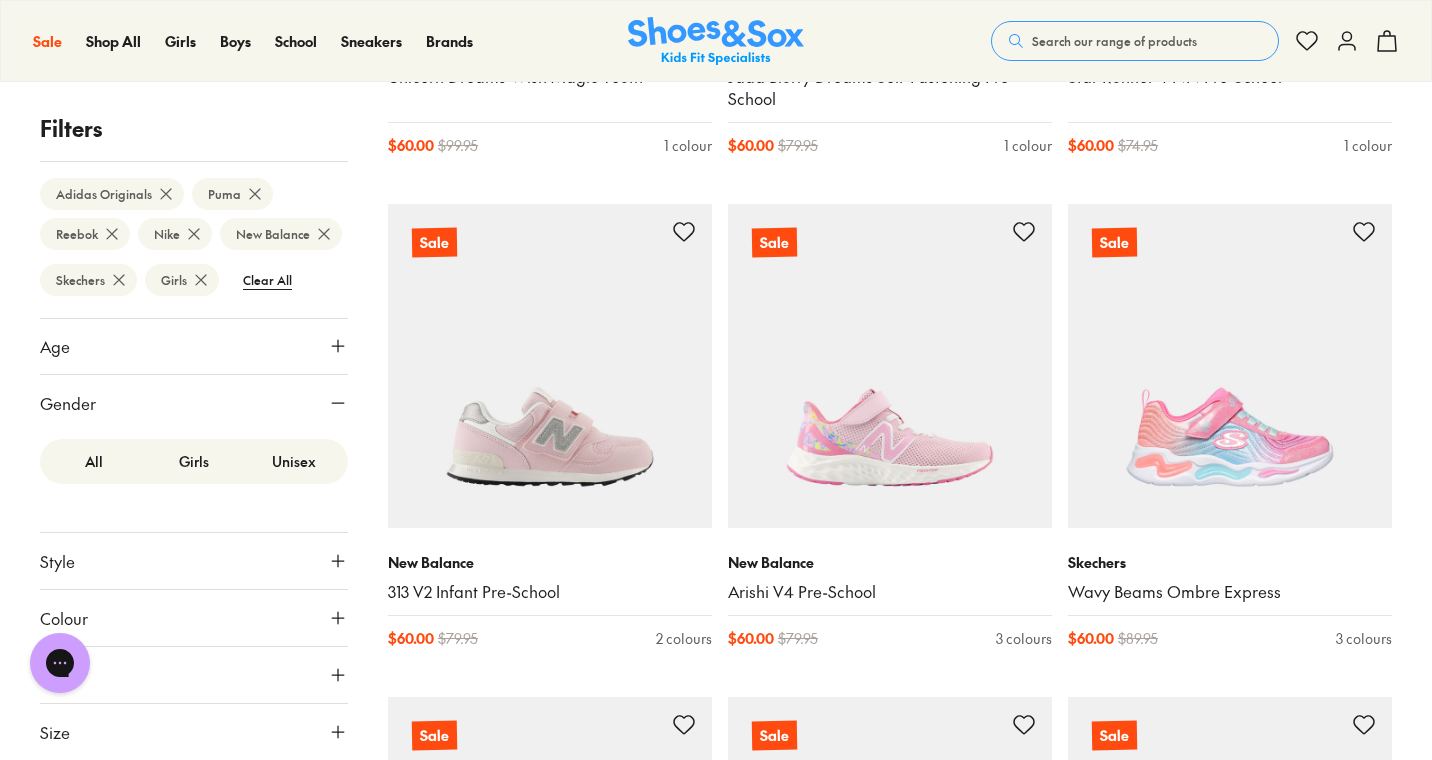 scroll, scrollTop: 4295, scrollLeft: 0, axis: vertical 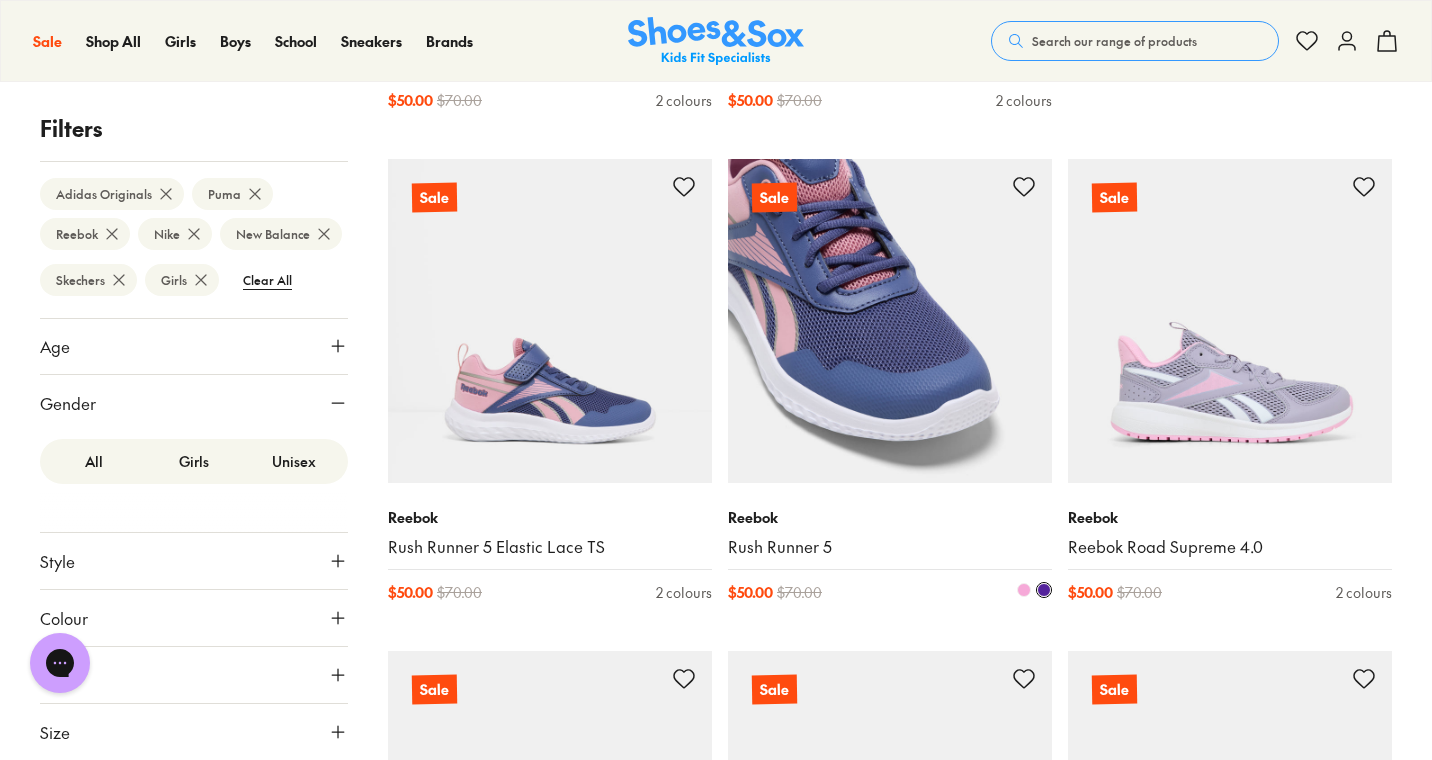 click at bounding box center (890, 321) 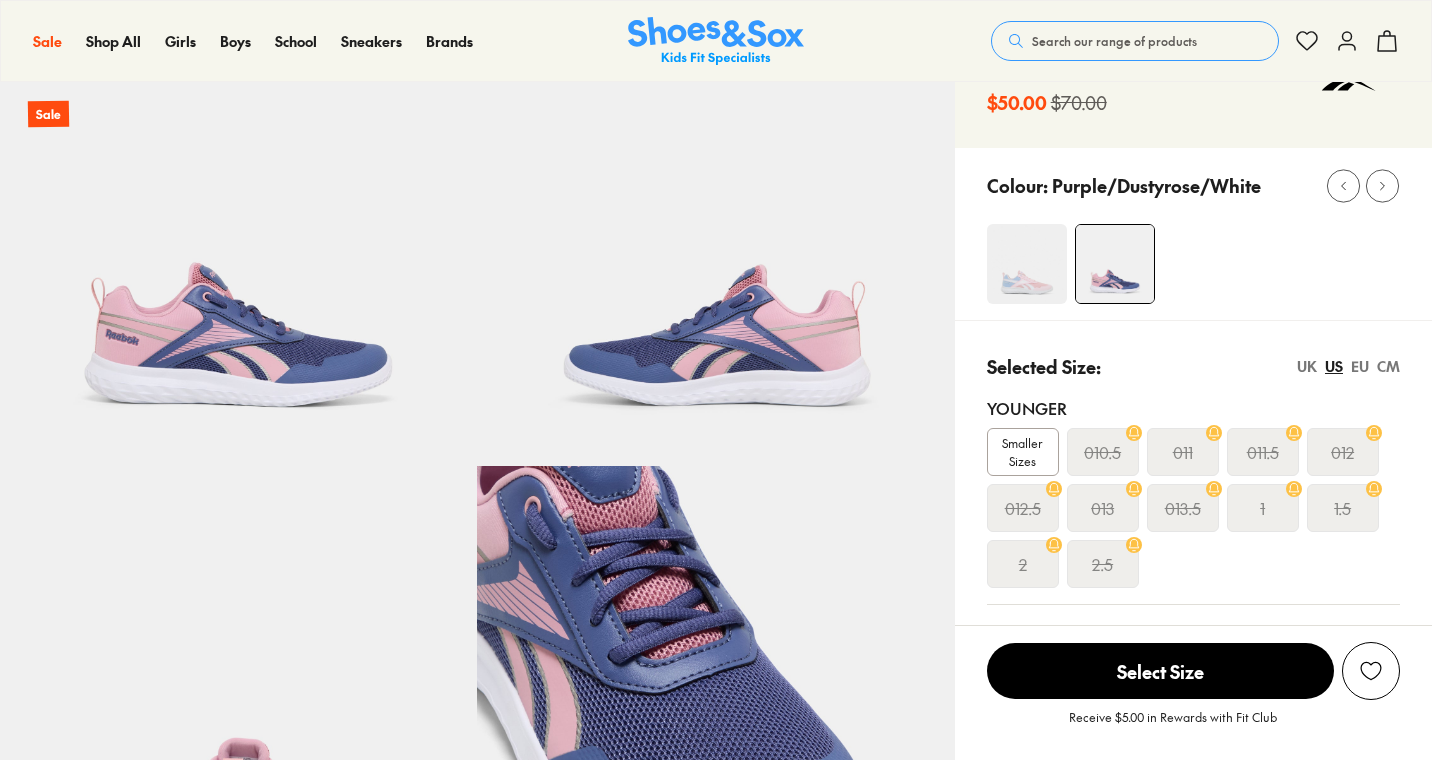 scroll, scrollTop: 133, scrollLeft: 0, axis: vertical 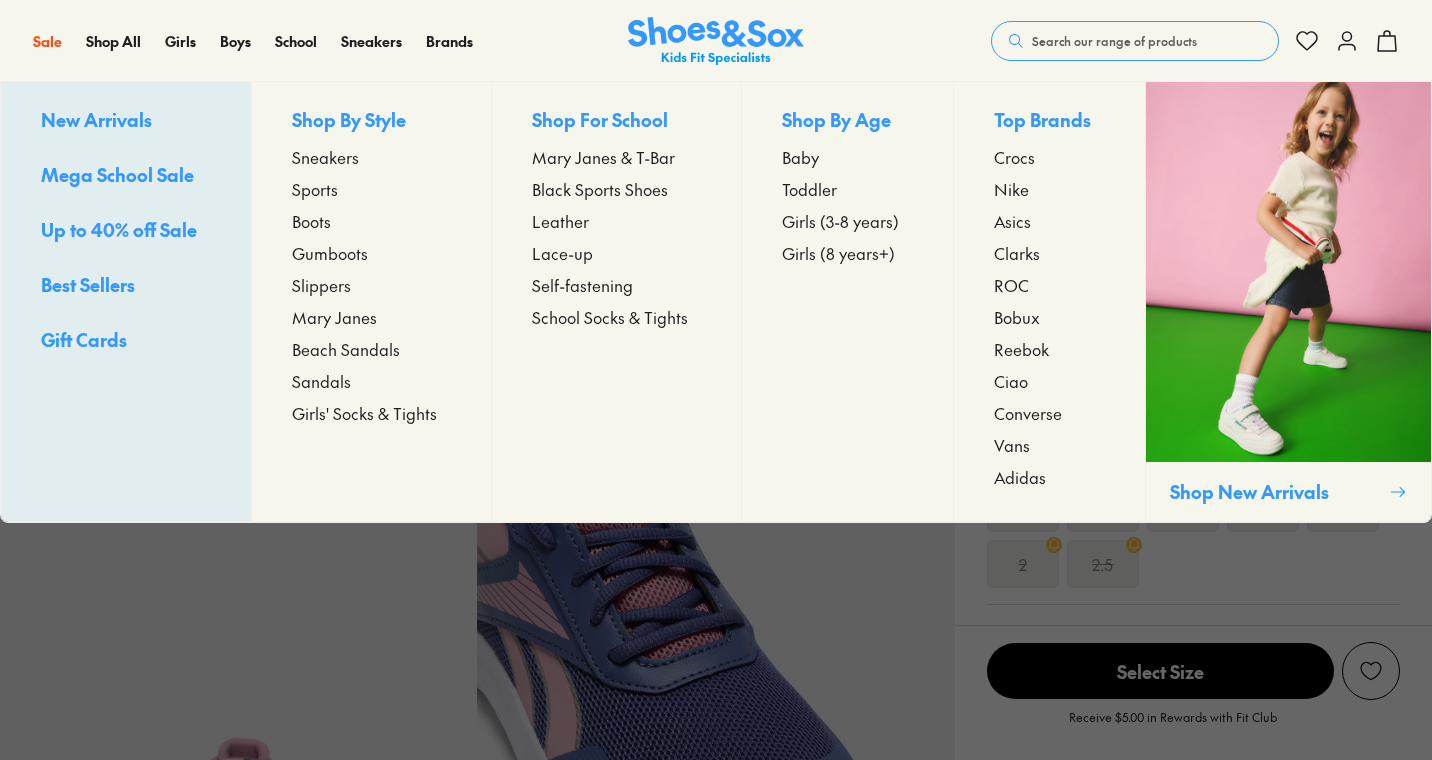 select on "*" 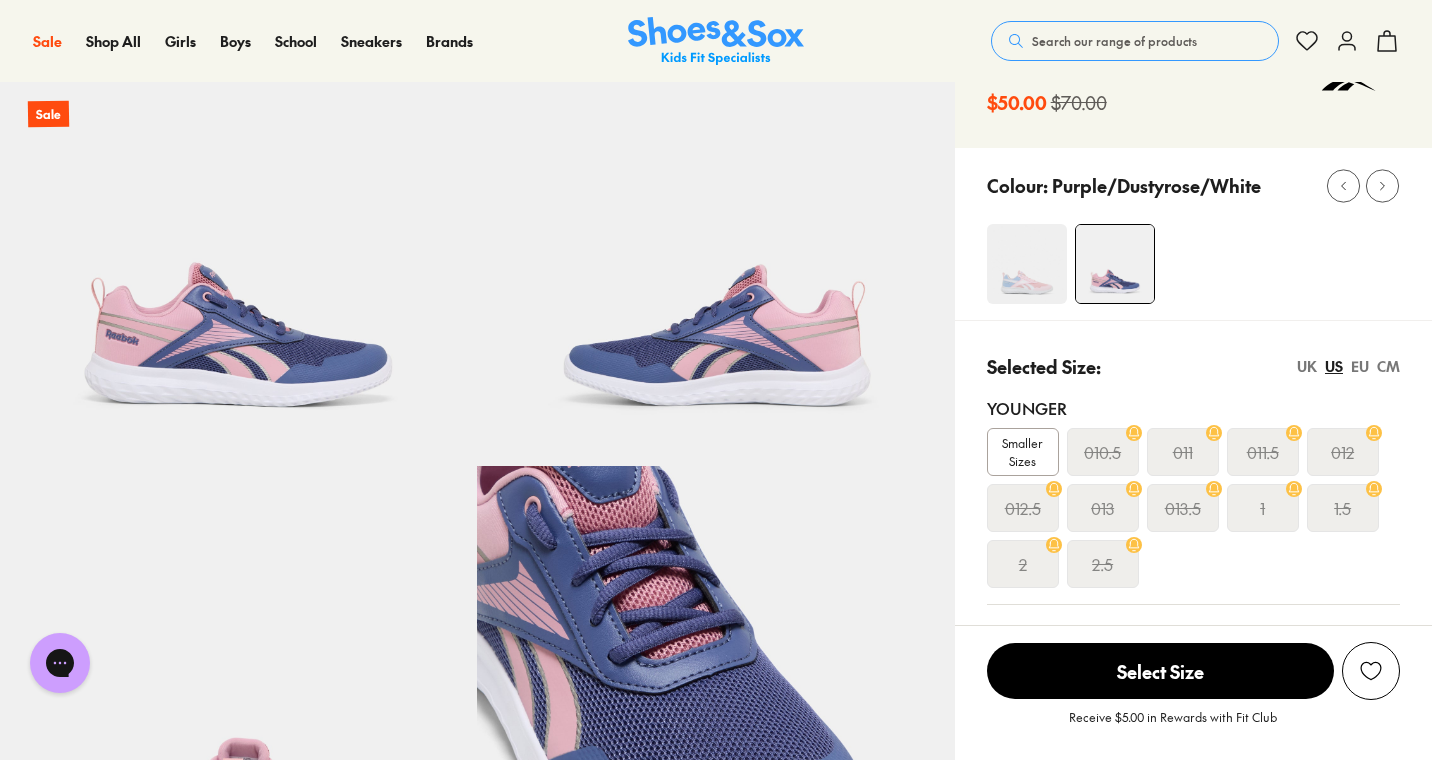 scroll, scrollTop: 0, scrollLeft: 0, axis: both 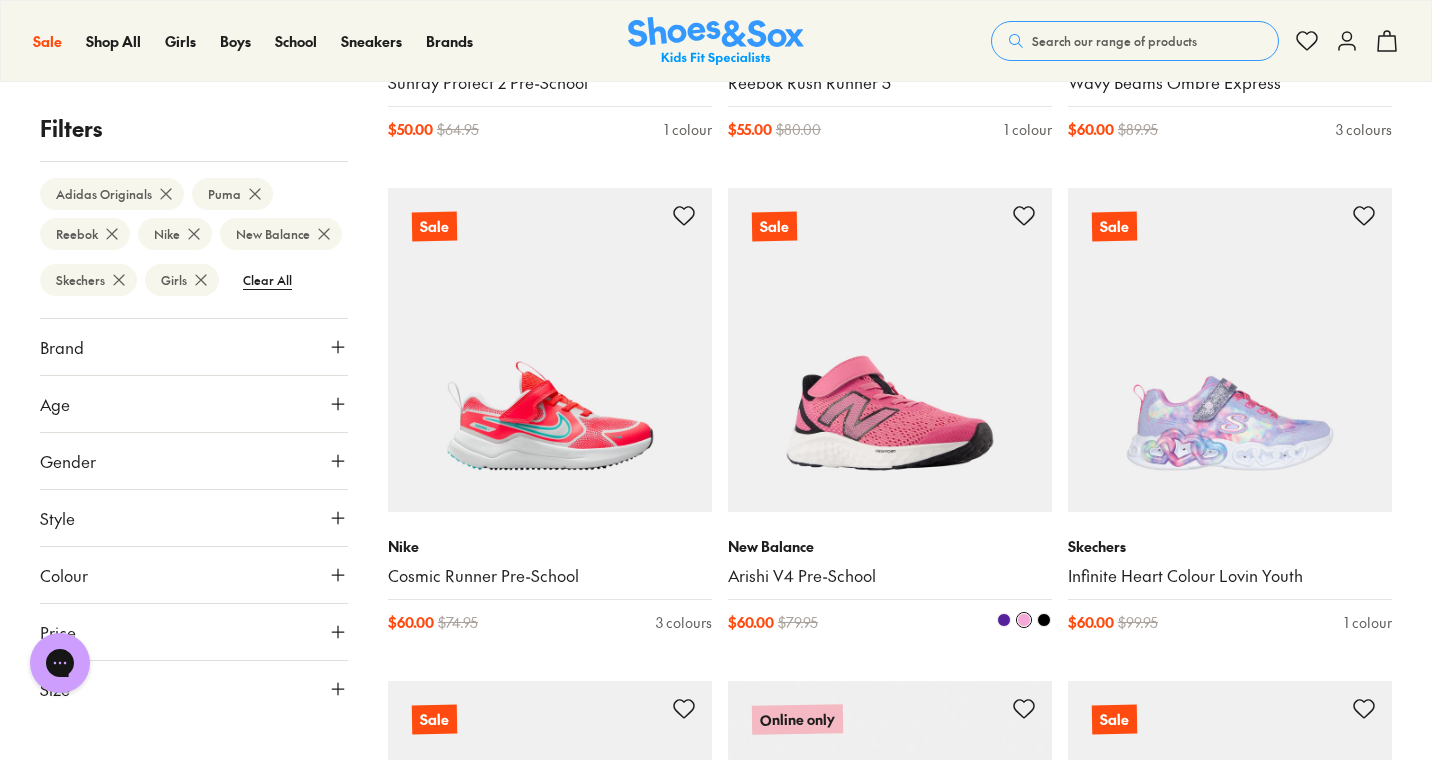 click at bounding box center (890, 350) 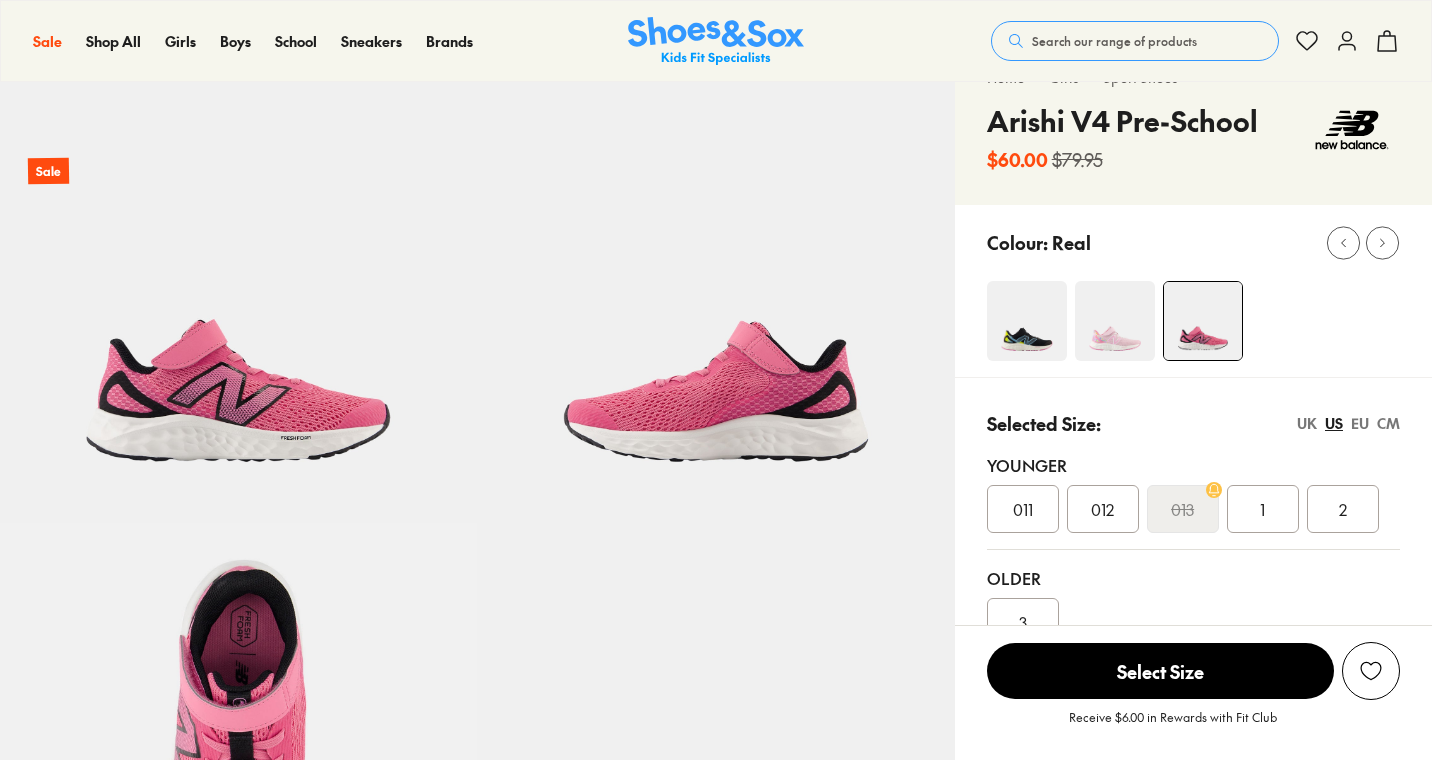 scroll, scrollTop: 153, scrollLeft: 0, axis: vertical 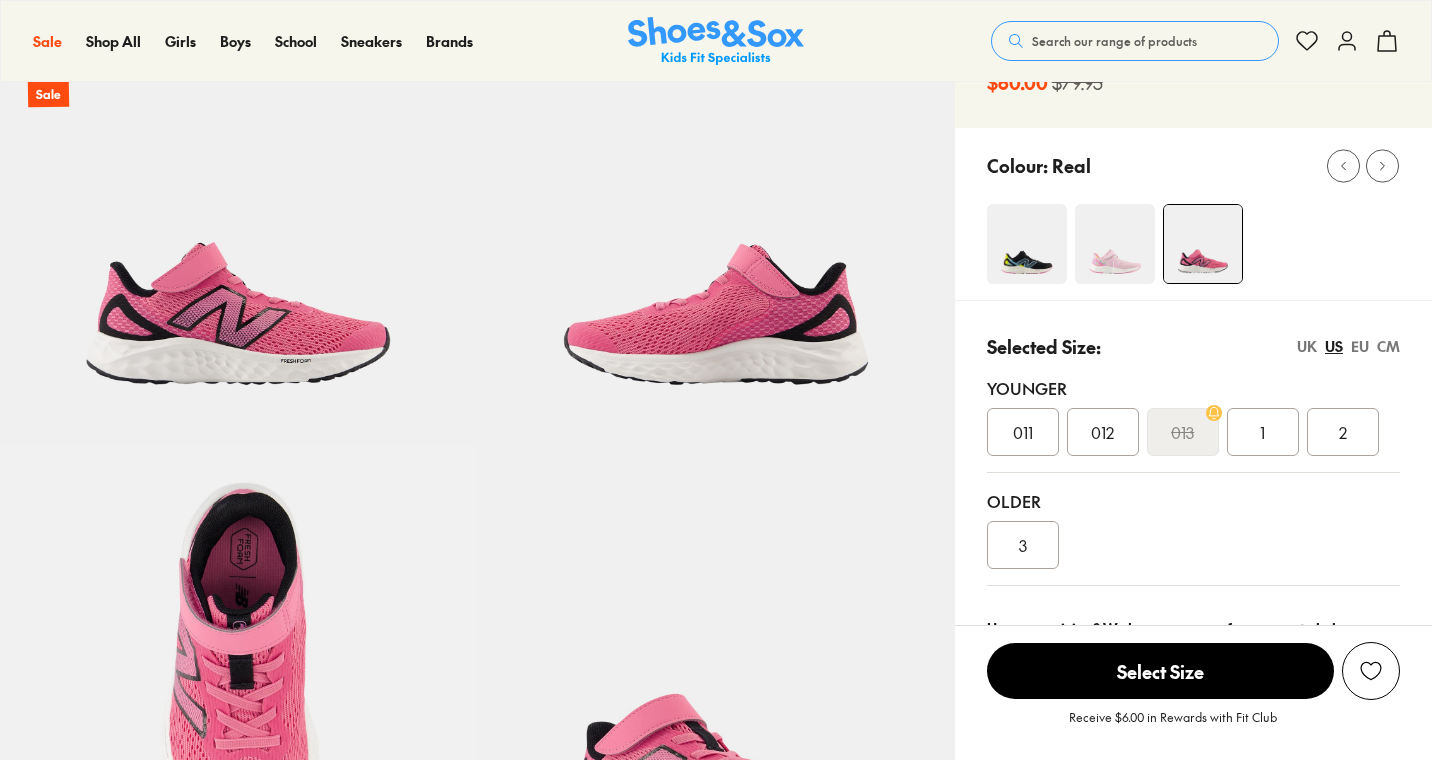 click on "011" at bounding box center [1023, 432] 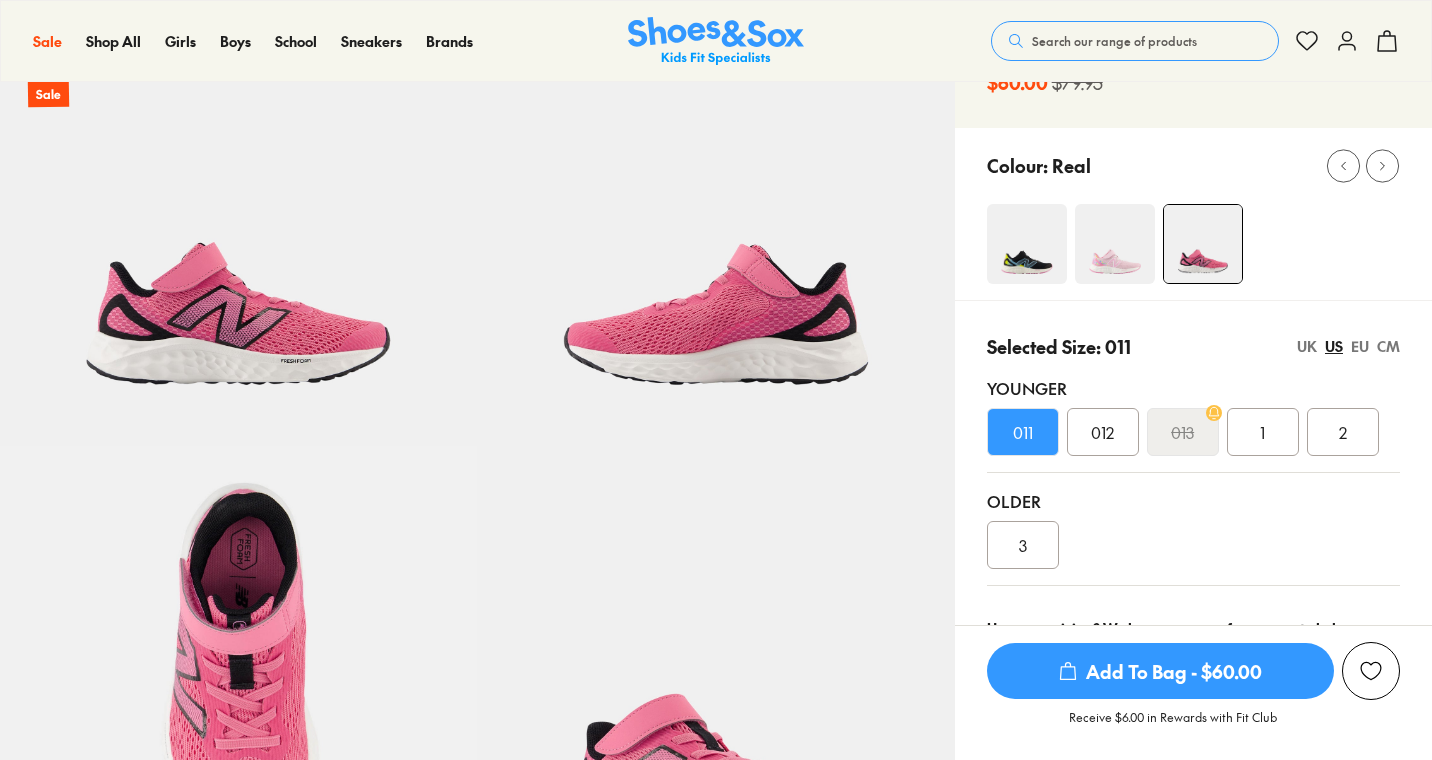 select on "*" 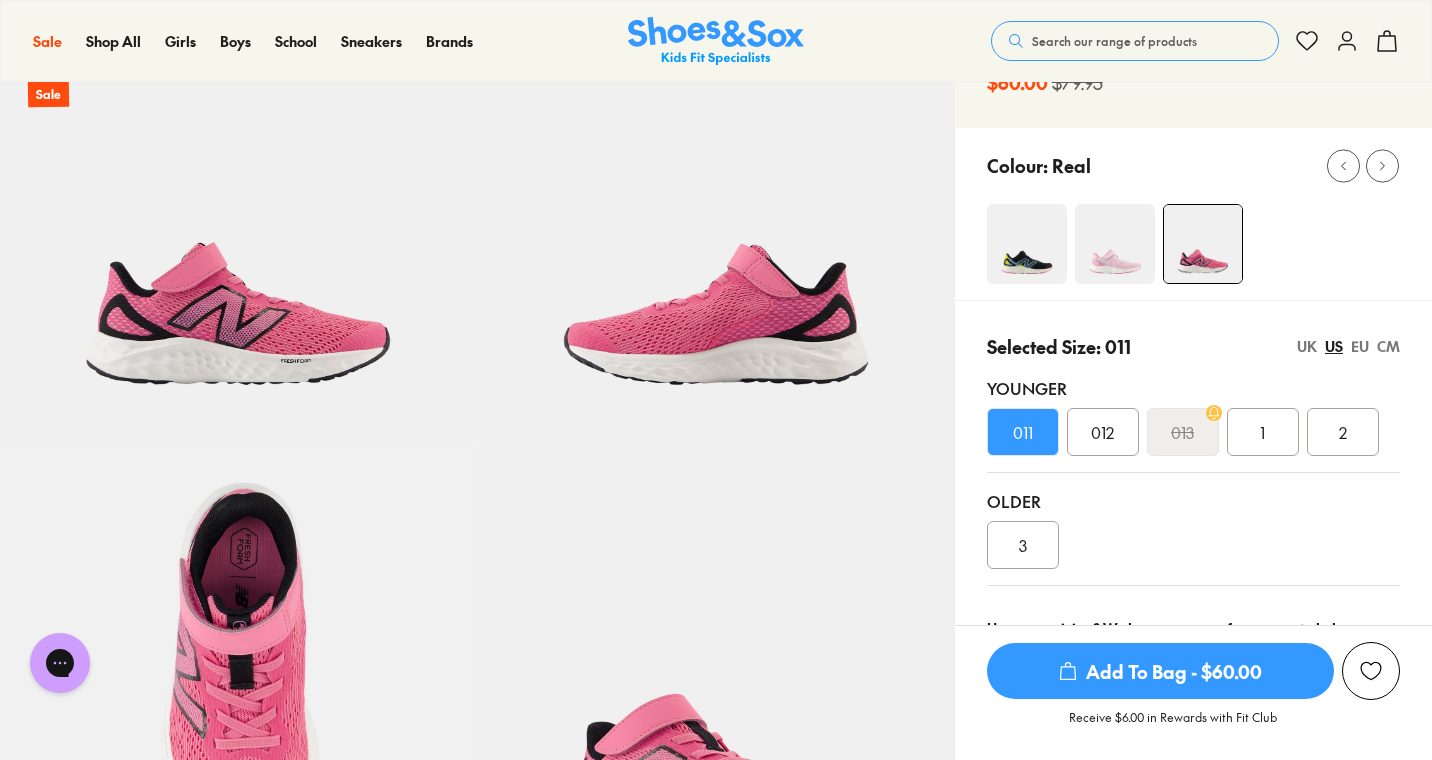 scroll, scrollTop: 0, scrollLeft: 0, axis: both 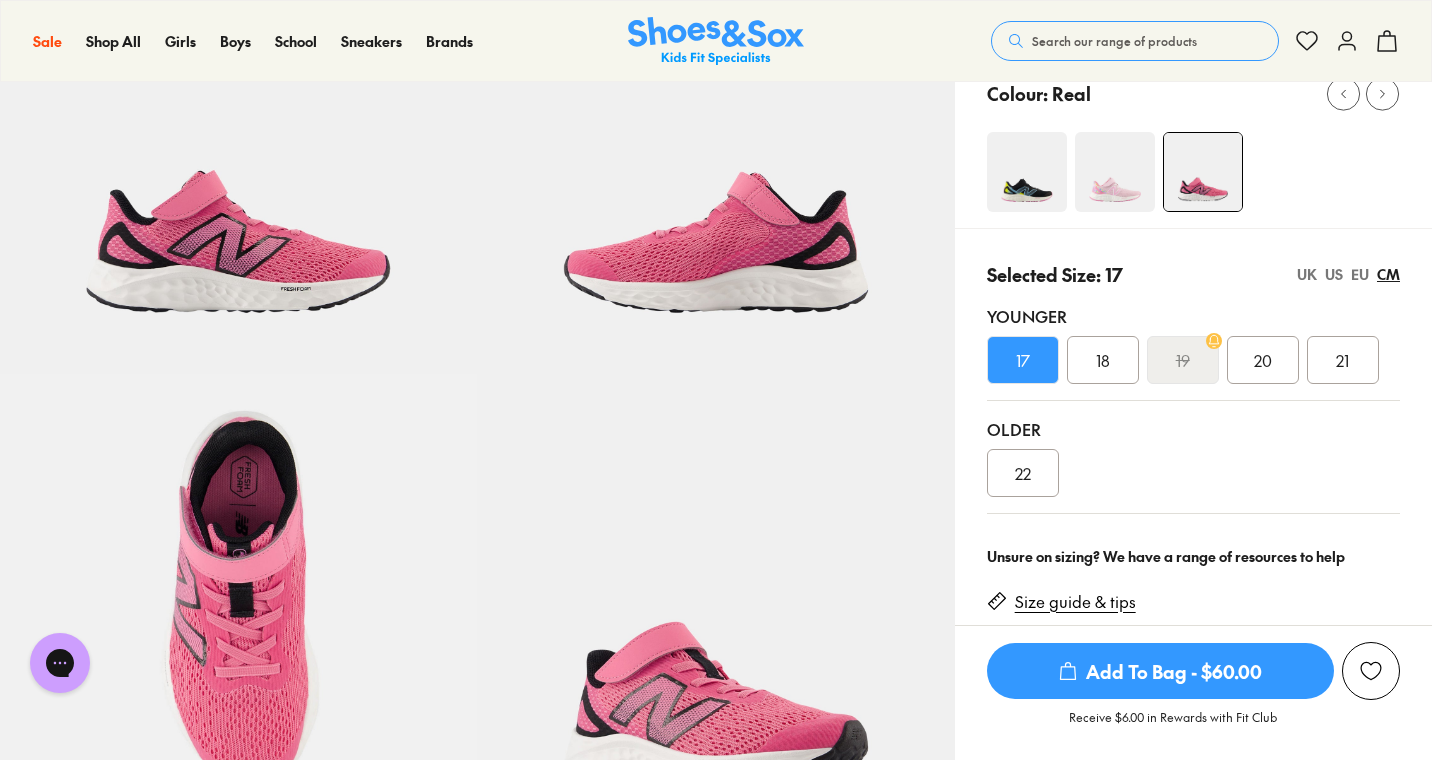 click on "18" at bounding box center [1103, 360] 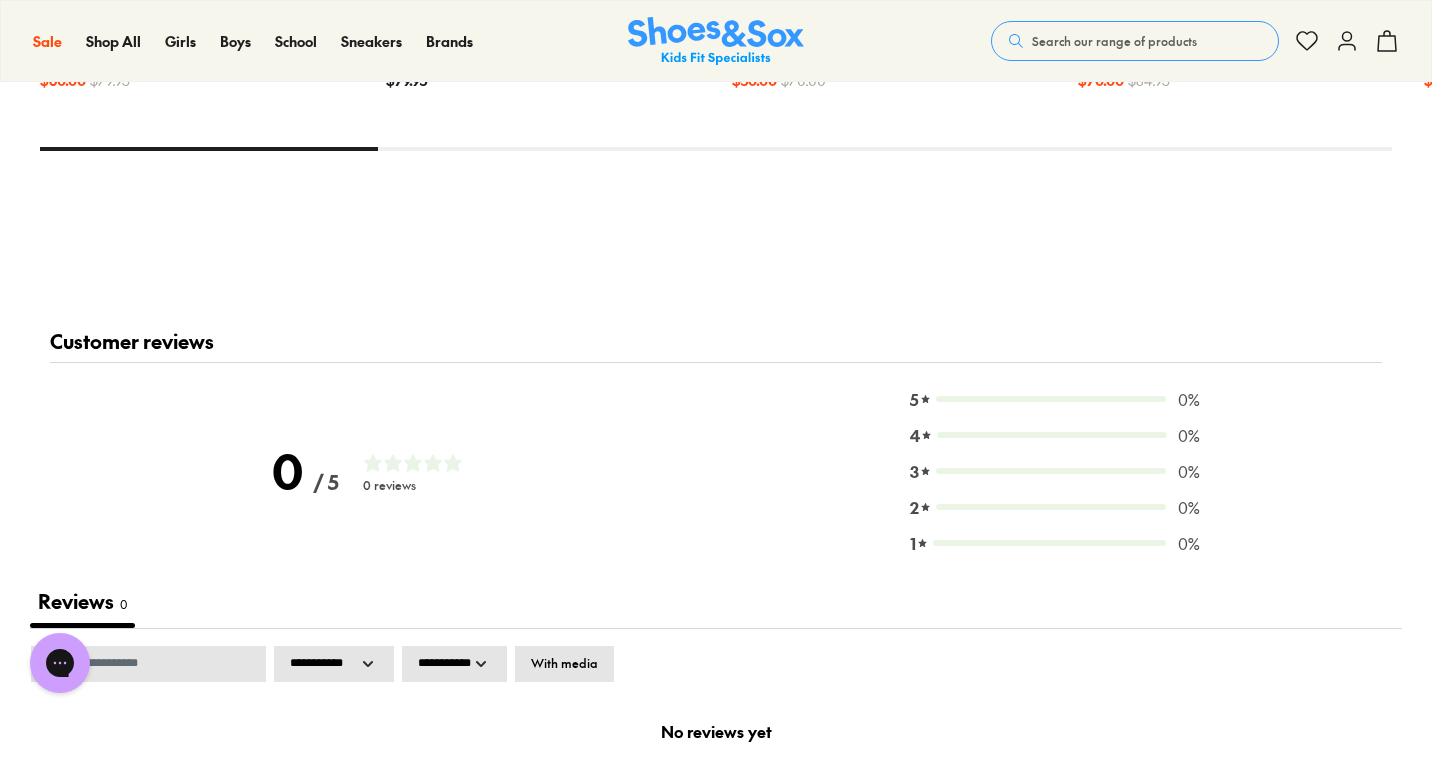 scroll, scrollTop: 0, scrollLeft: 0, axis: both 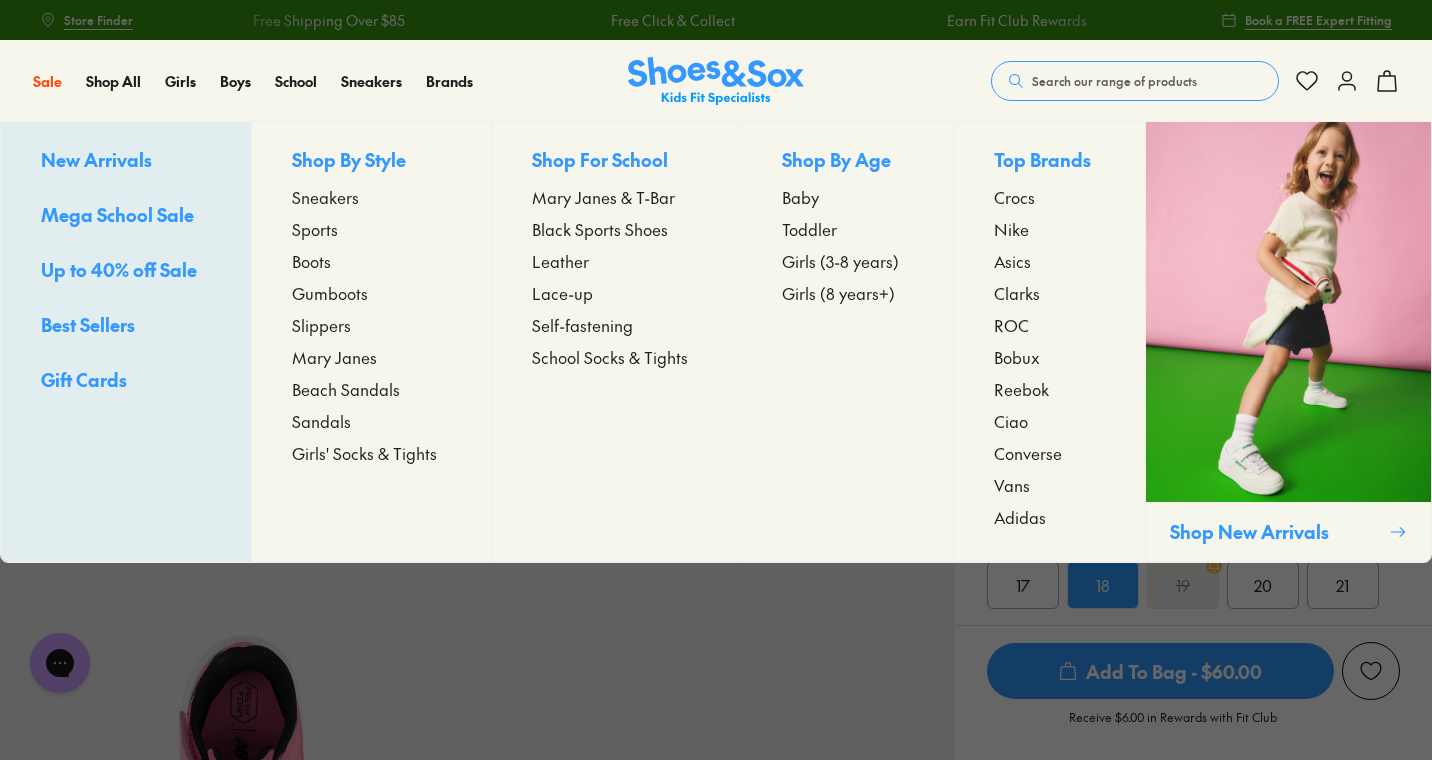 click on "Sports" at bounding box center [315, 229] 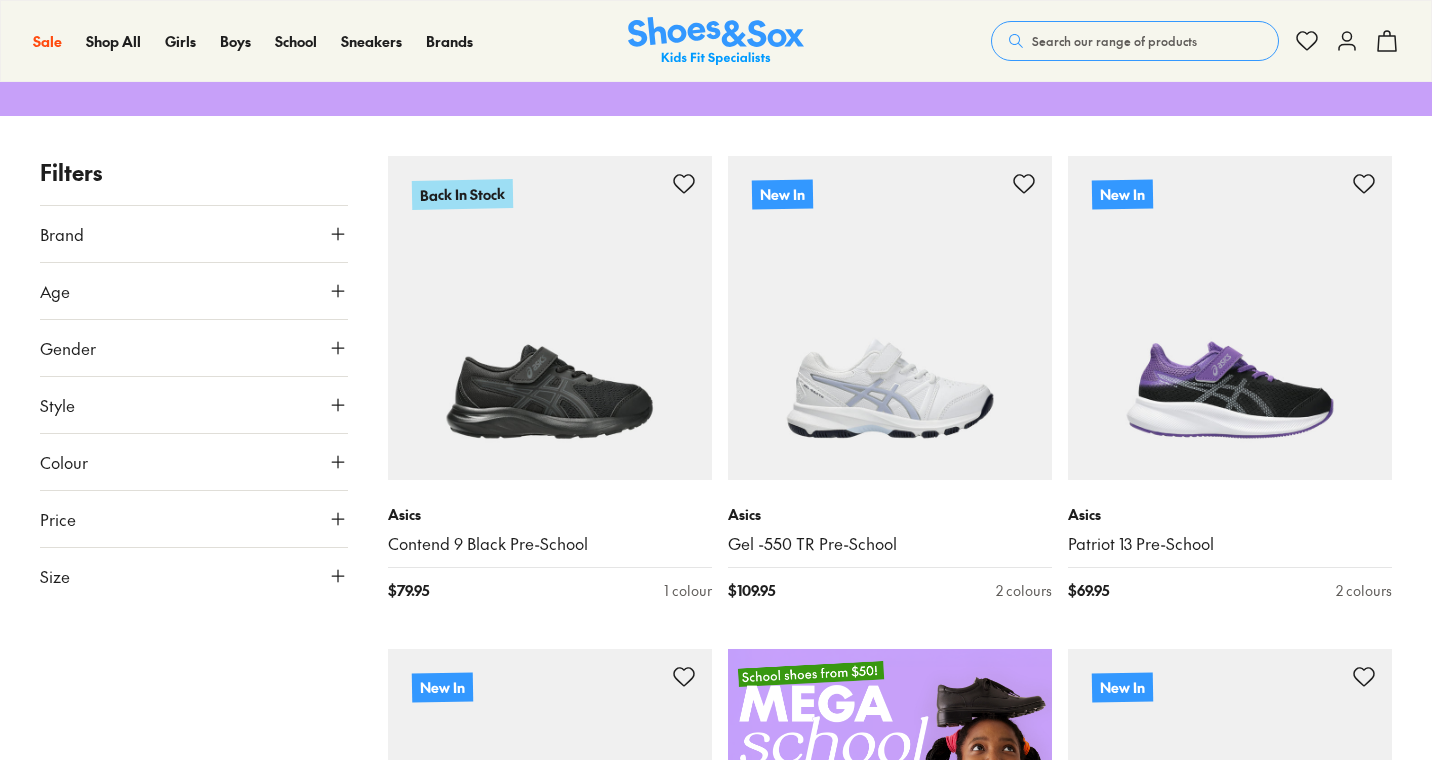 scroll, scrollTop: 248, scrollLeft: 0, axis: vertical 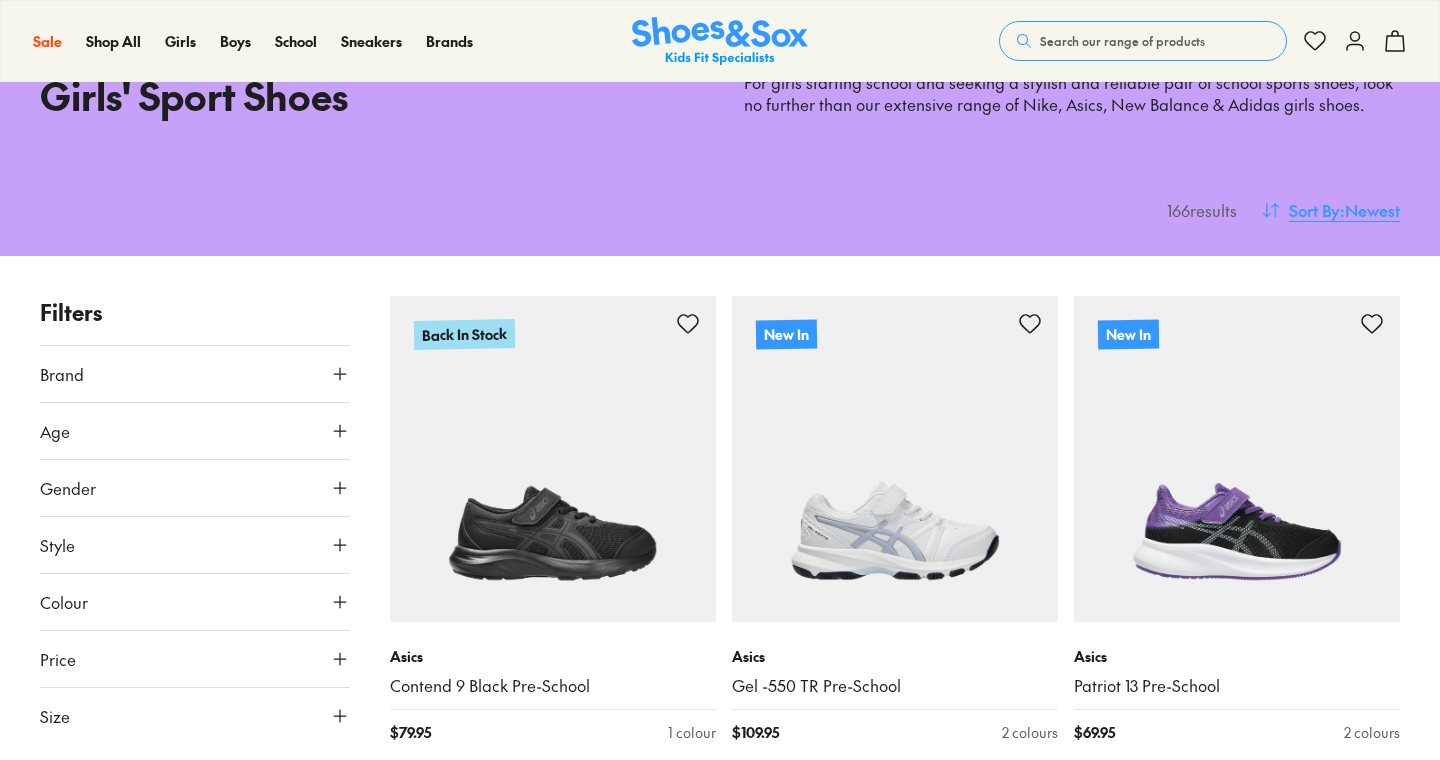 click on "Sort By" at bounding box center [1314, 210] 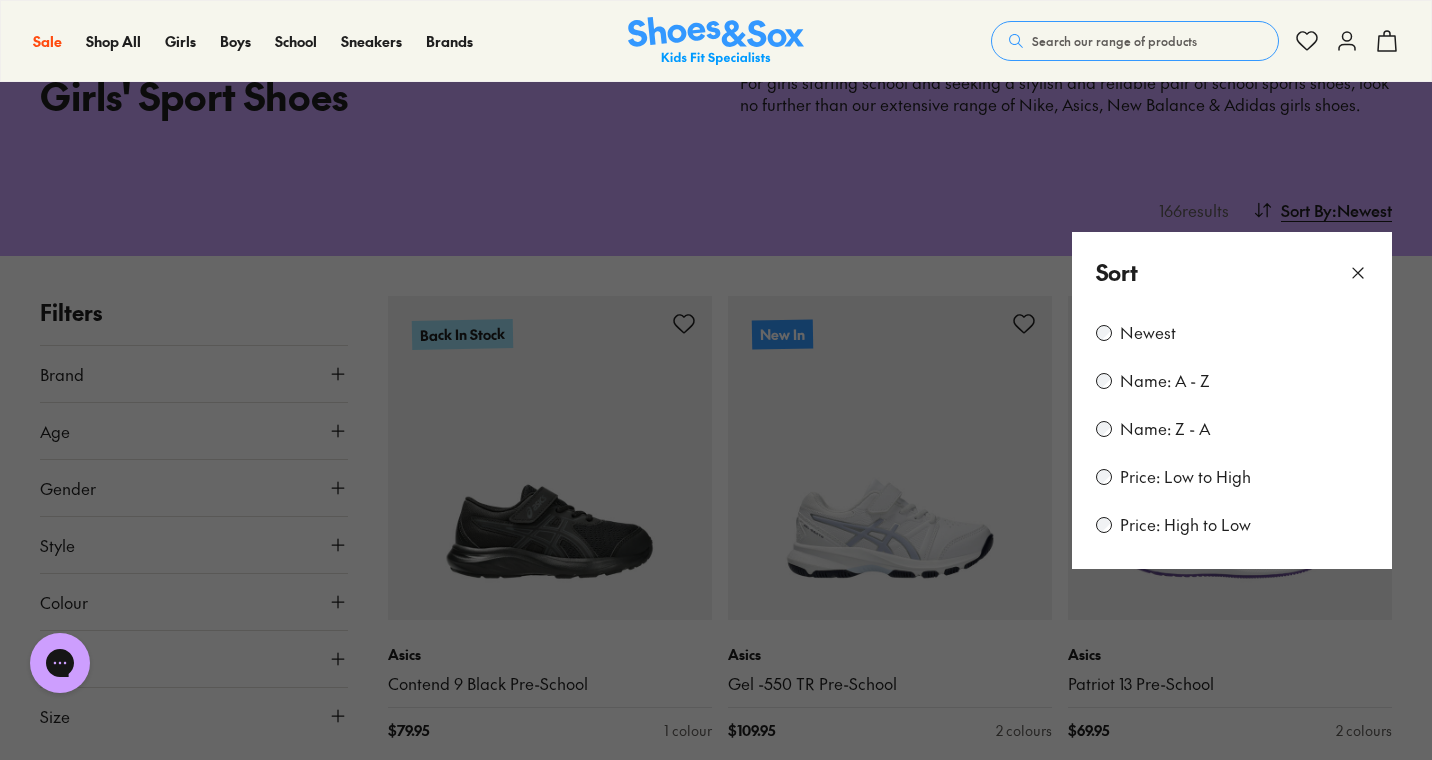 scroll, scrollTop: 0, scrollLeft: 0, axis: both 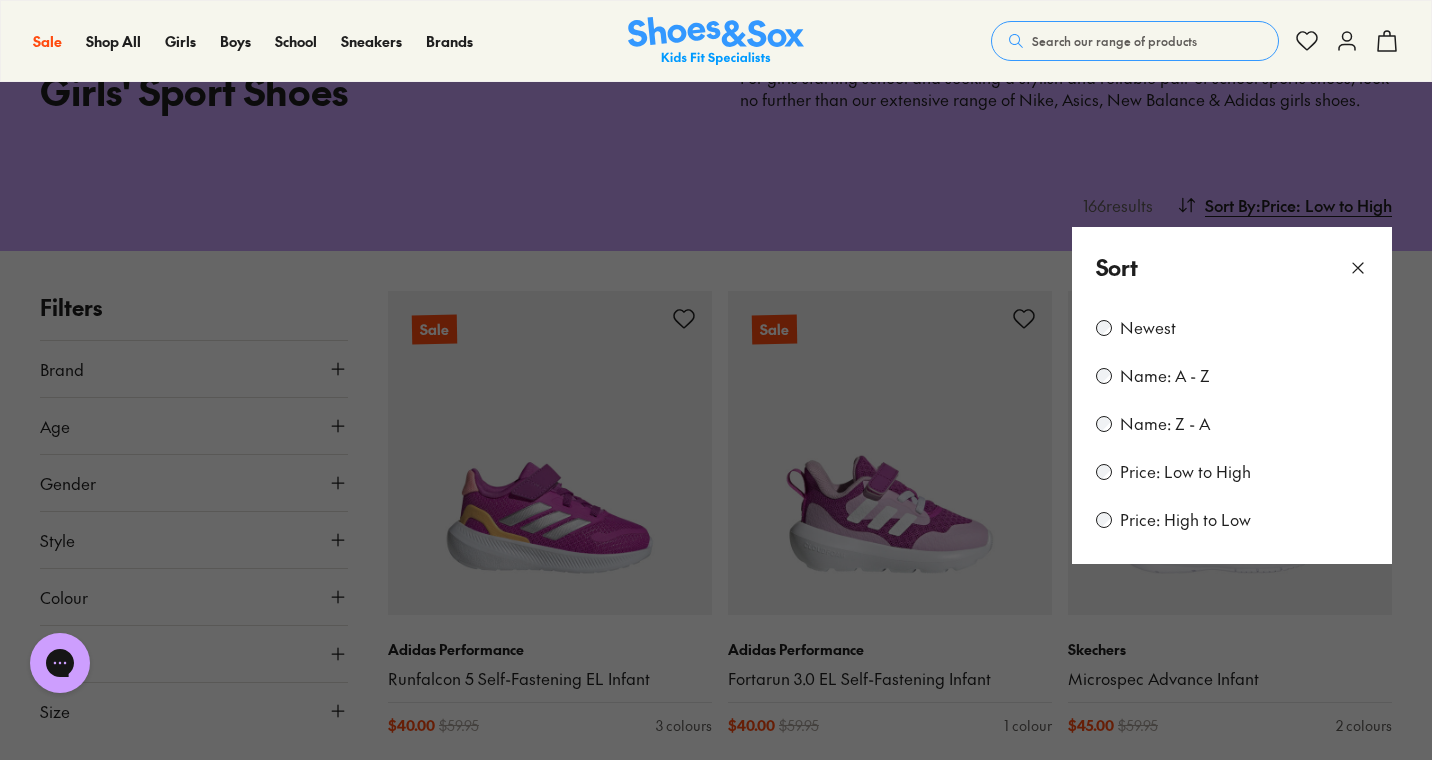 click at bounding box center [716, 380] 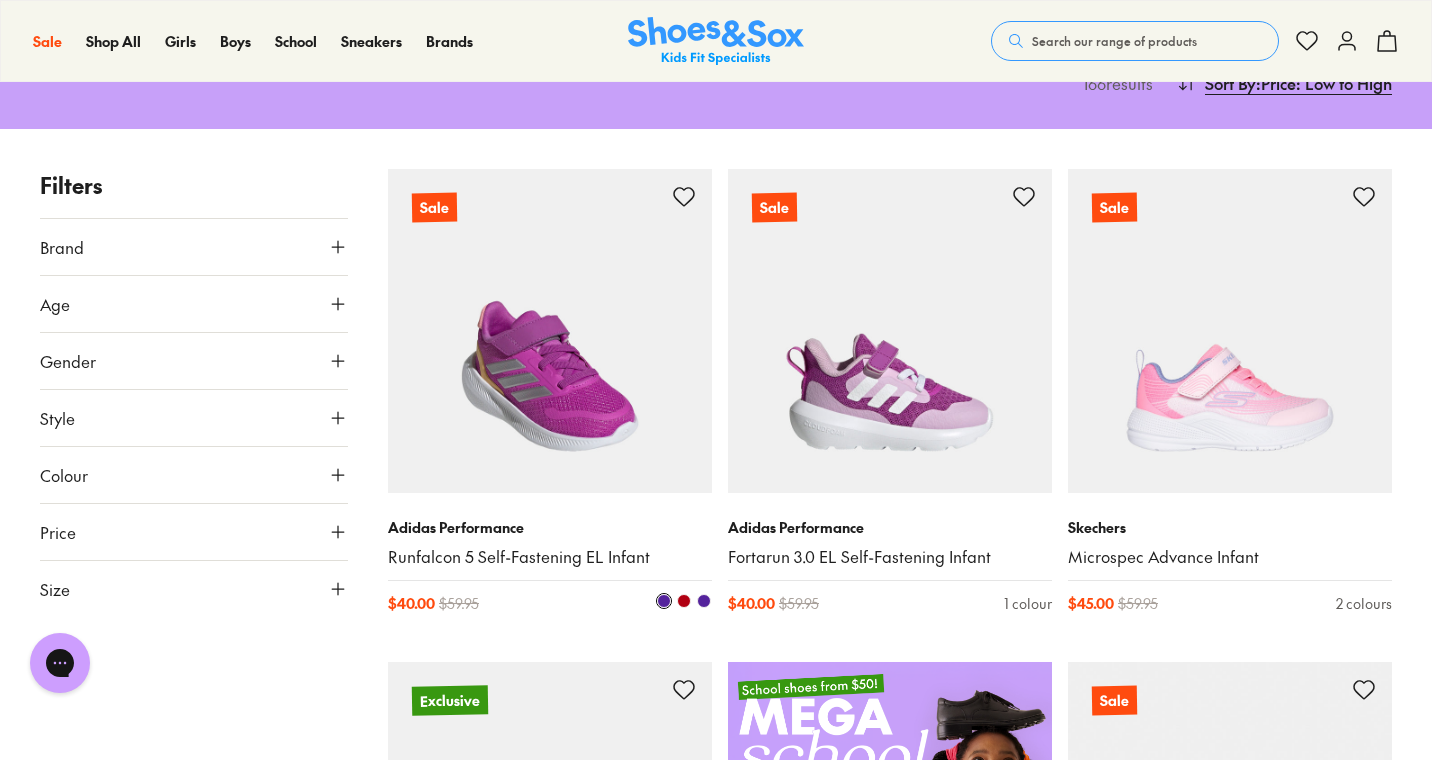 scroll, scrollTop: 275, scrollLeft: 0, axis: vertical 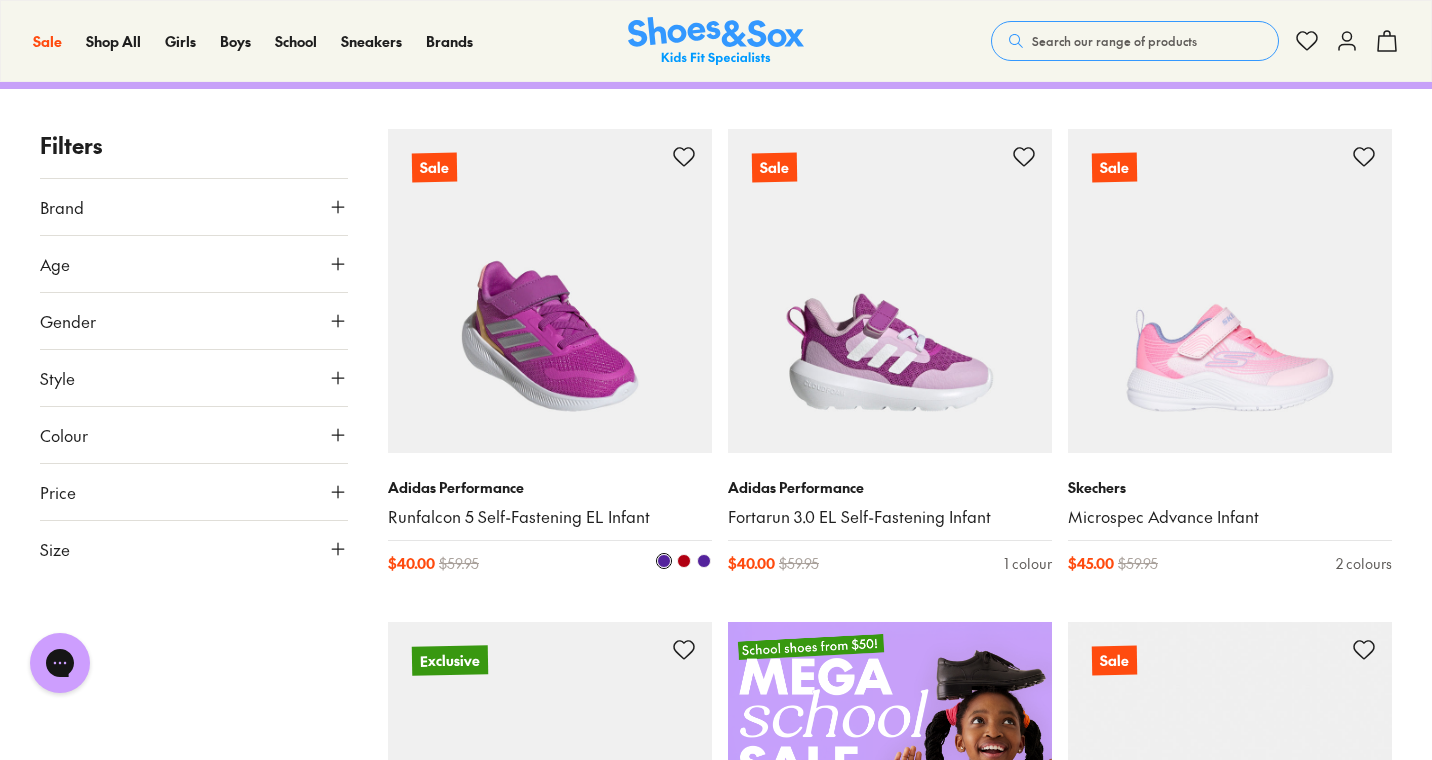 click at bounding box center (550, 291) 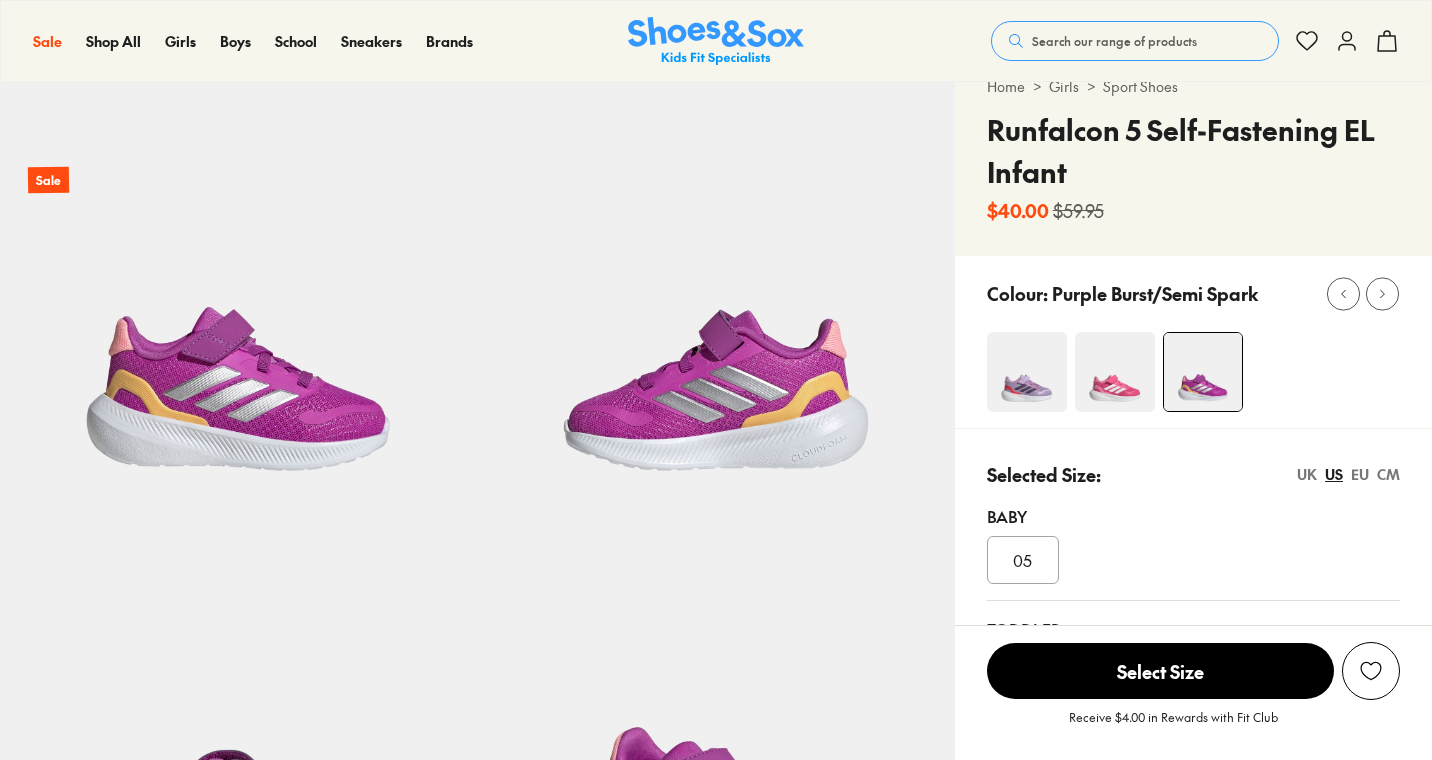 scroll, scrollTop: 67, scrollLeft: 0, axis: vertical 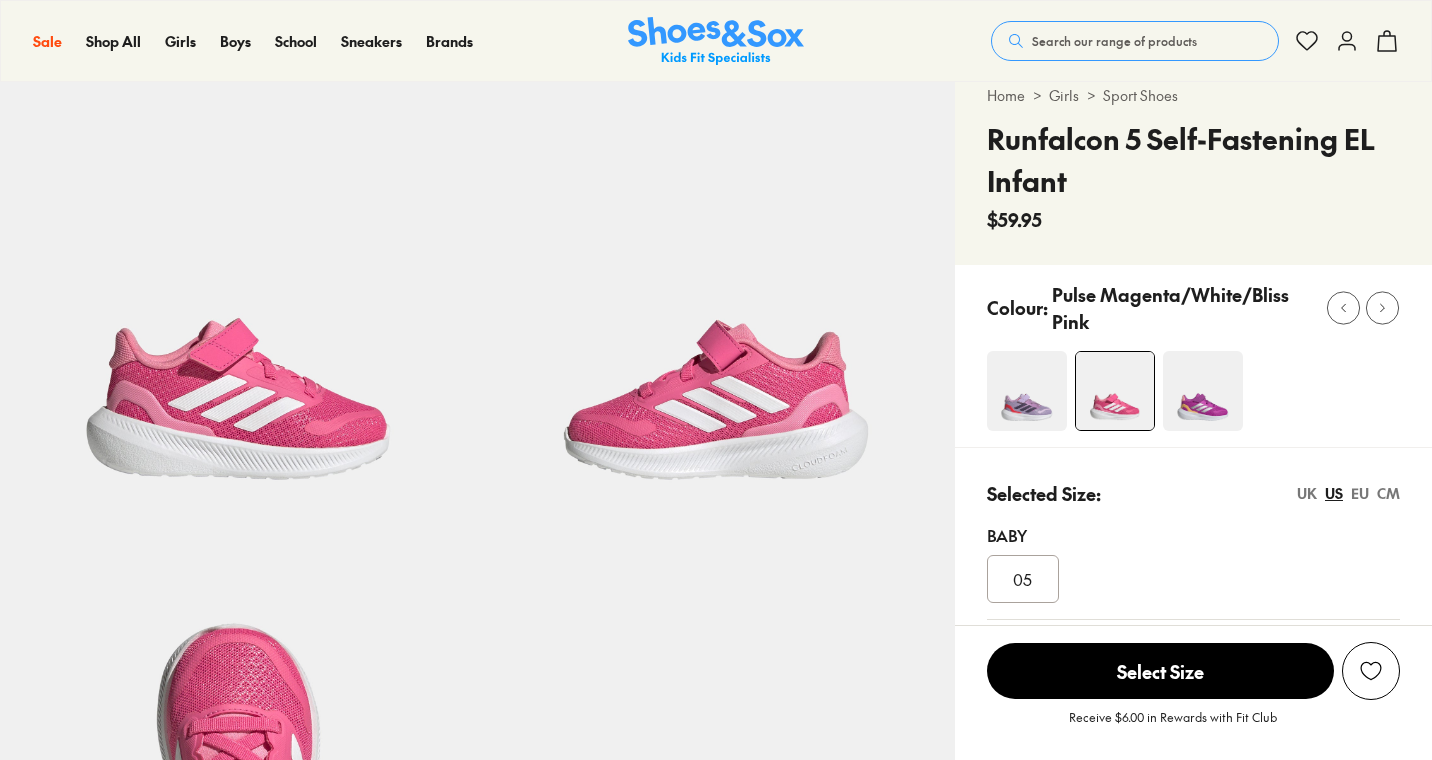 select on "*" 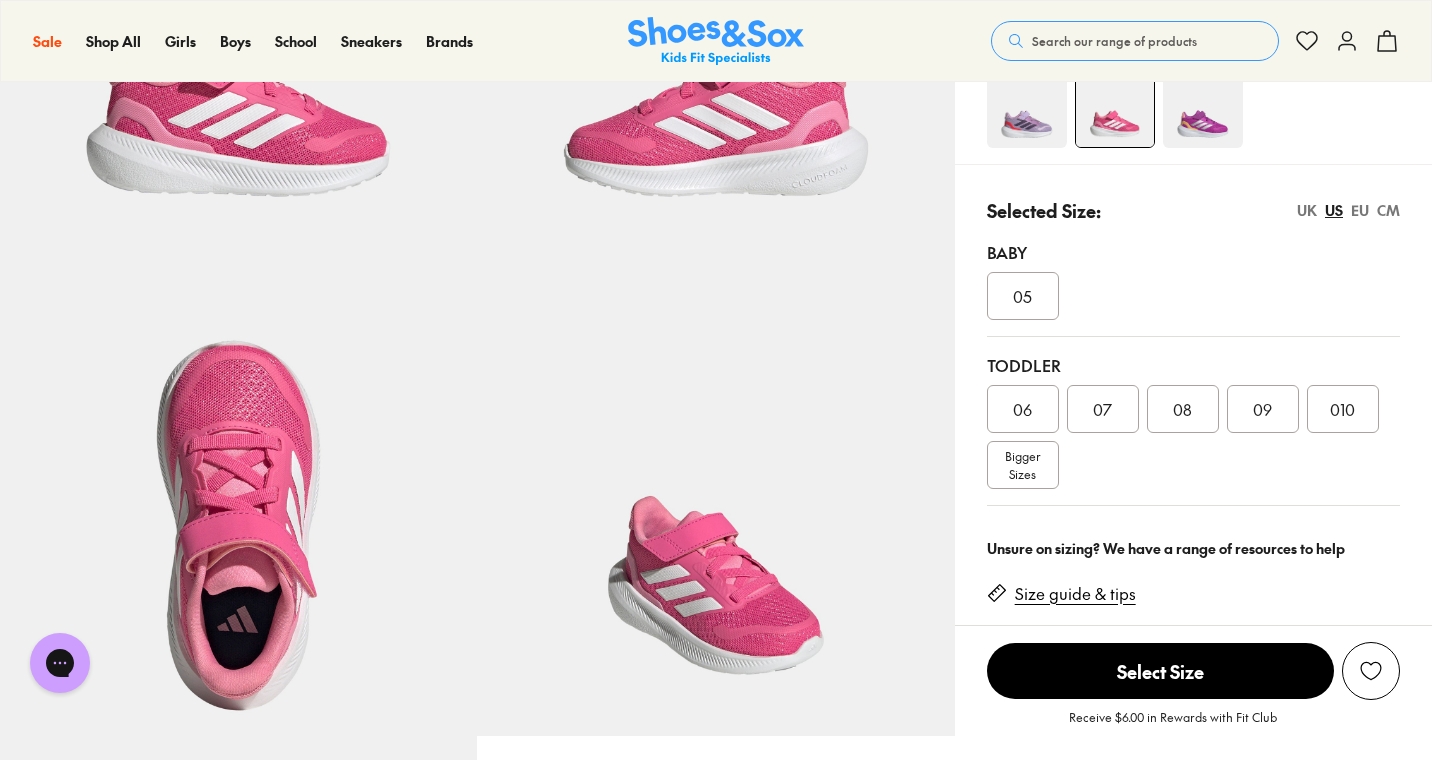 scroll, scrollTop: 345, scrollLeft: 0, axis: vertical 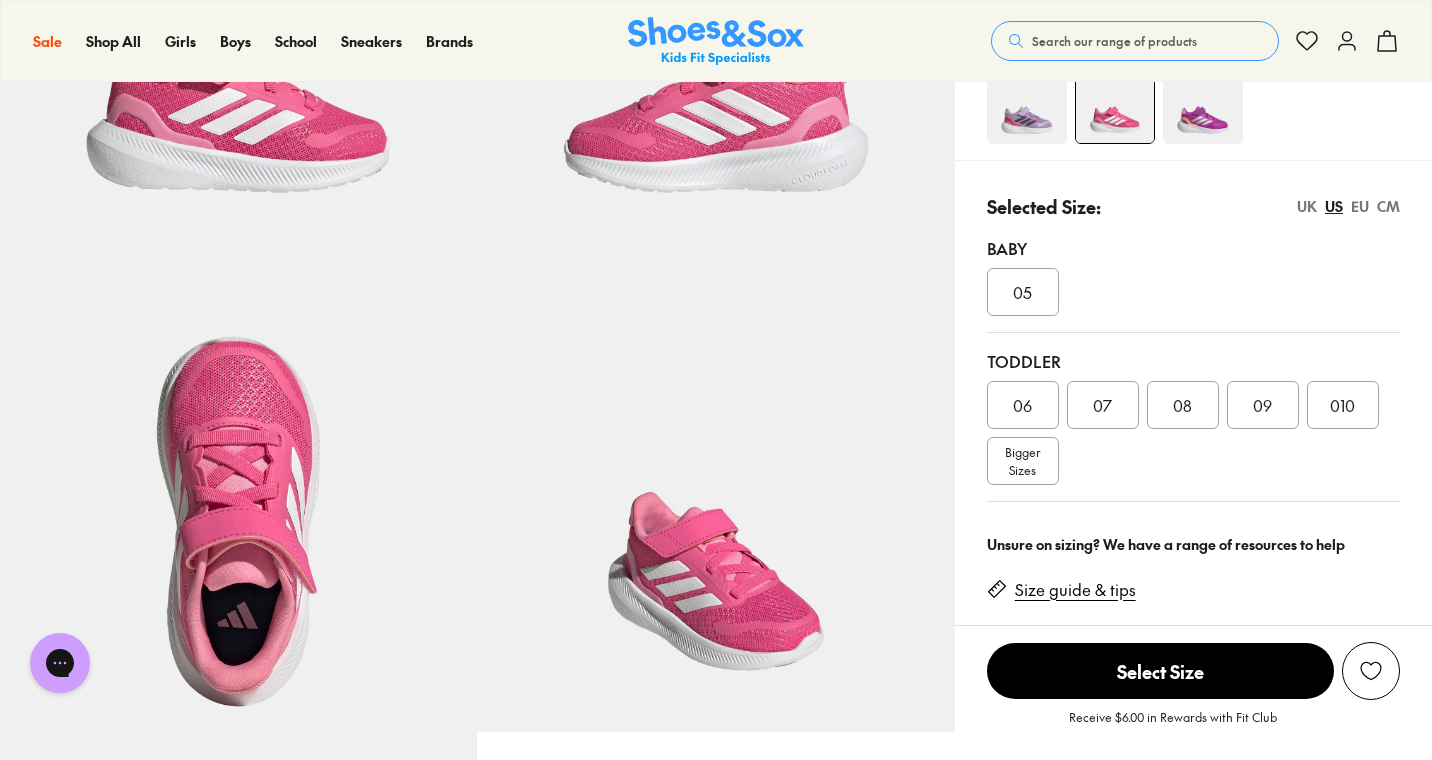 click on "010" at bounding box center (1342, 405) 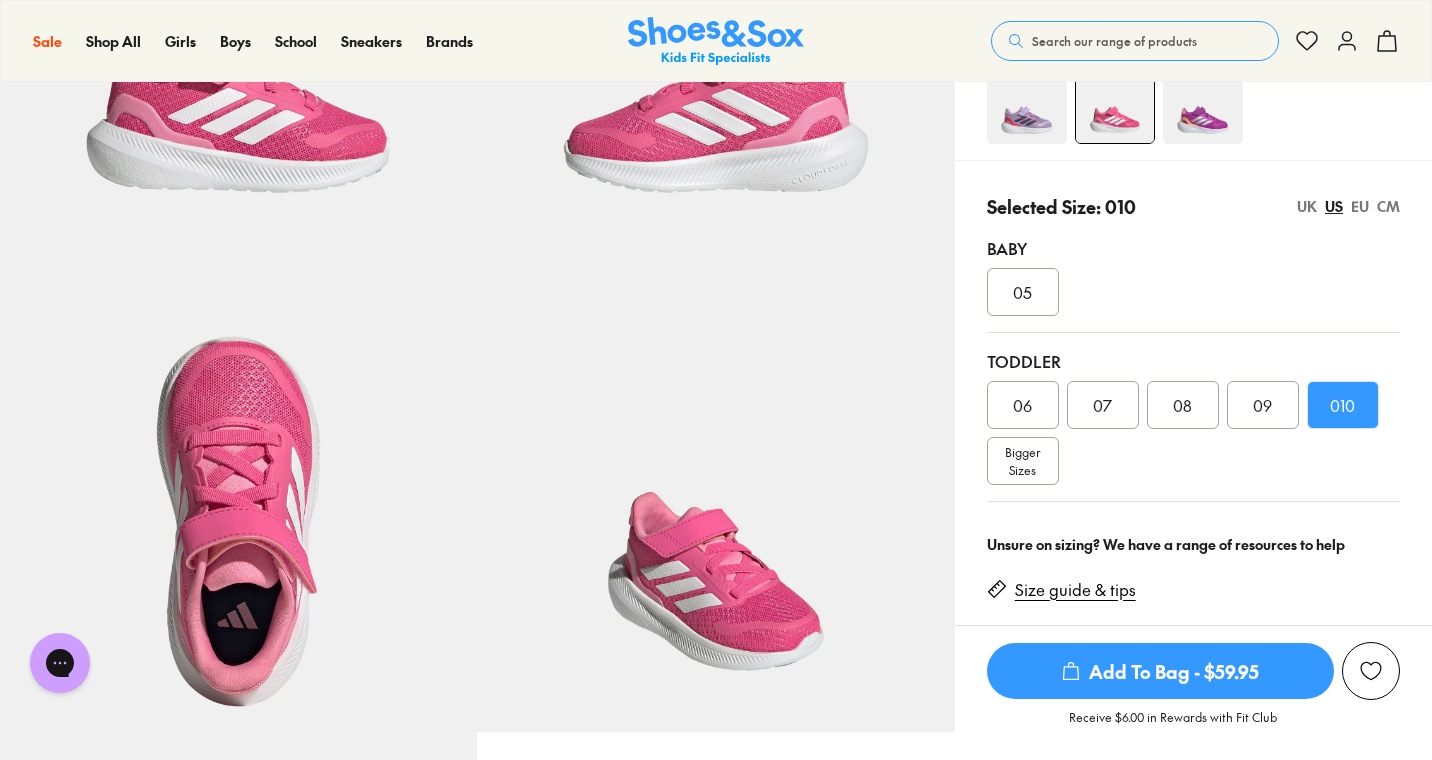 scroll, scrollTop: 374, scrollLeft: 0, axis: vertical 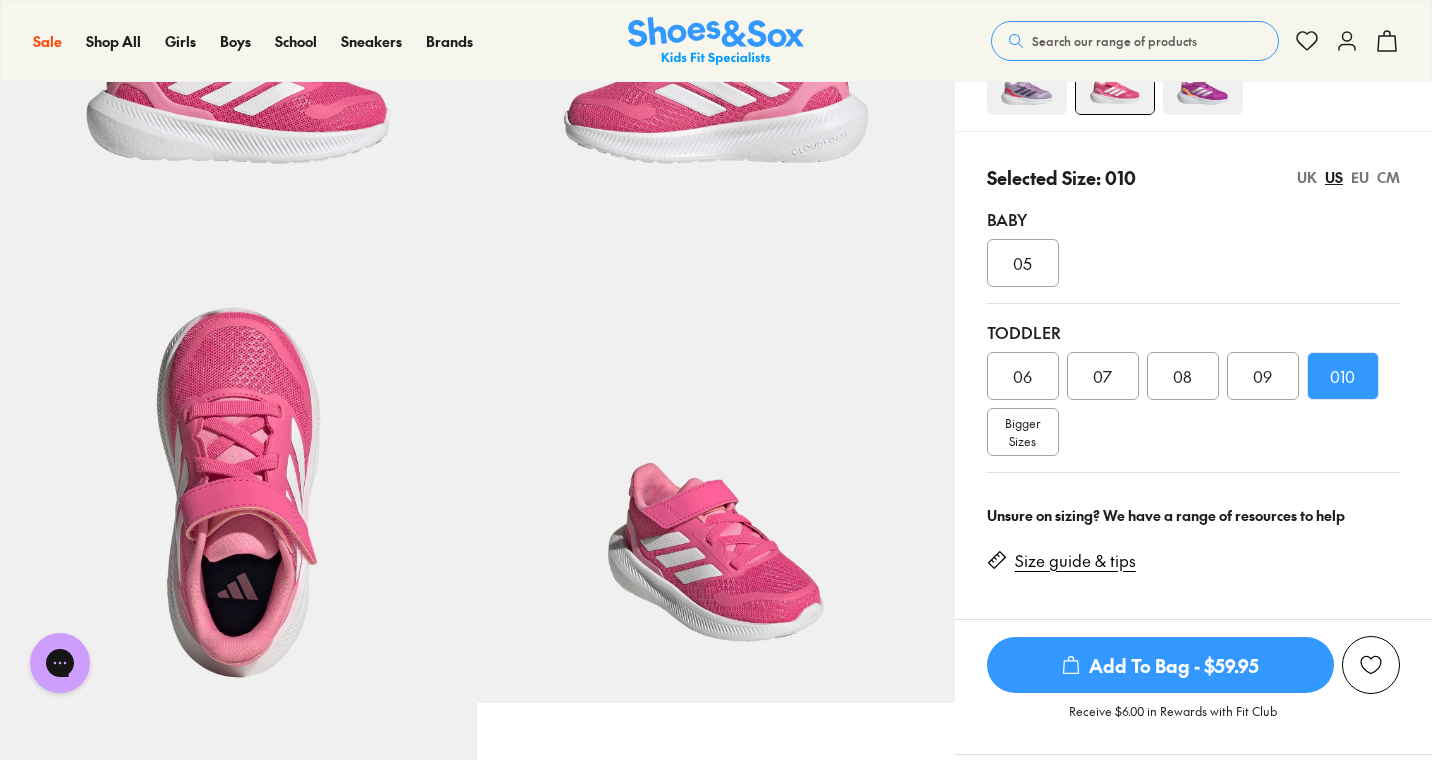 click on "CM" at bounding box center [1388, 177] 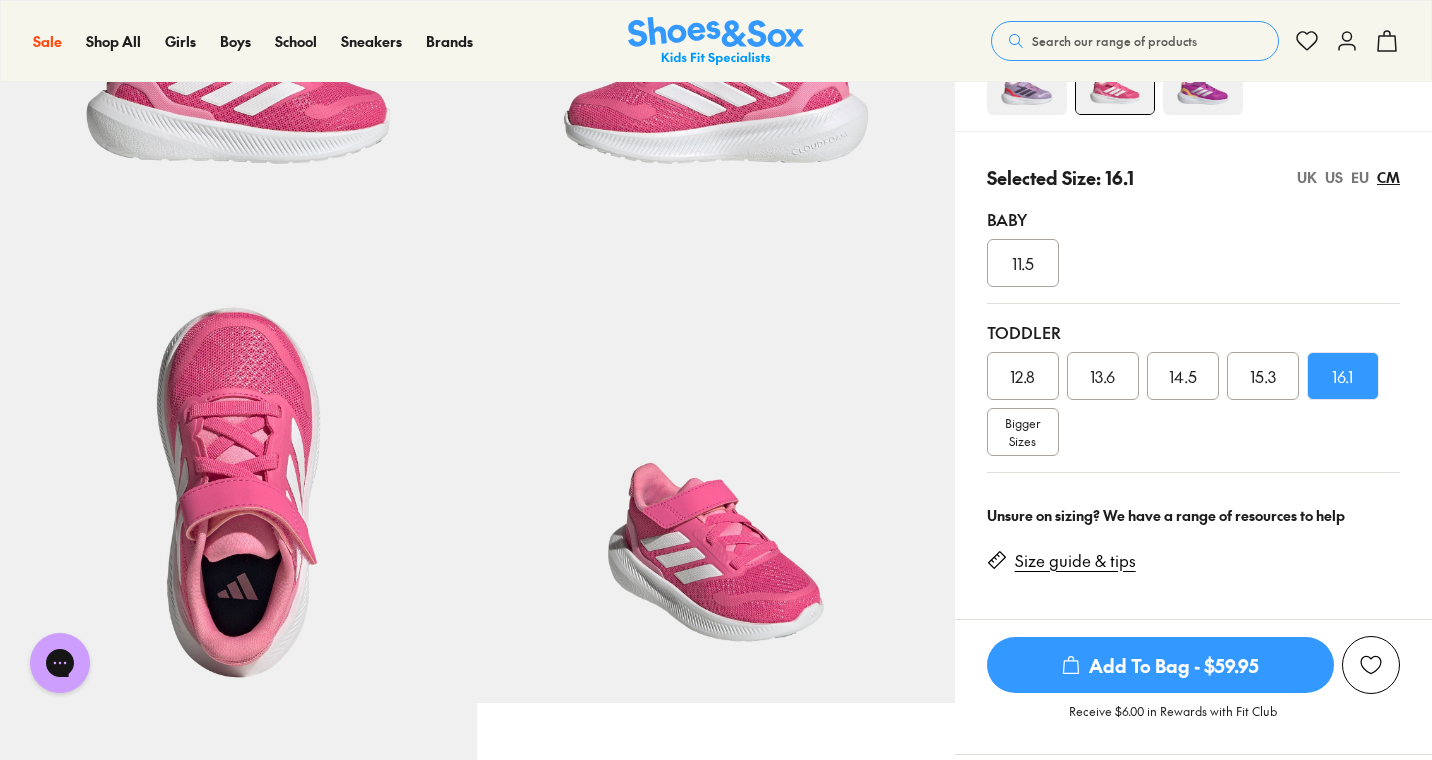 click on "Bigger Sizes" at bounding box center (1022, 432) 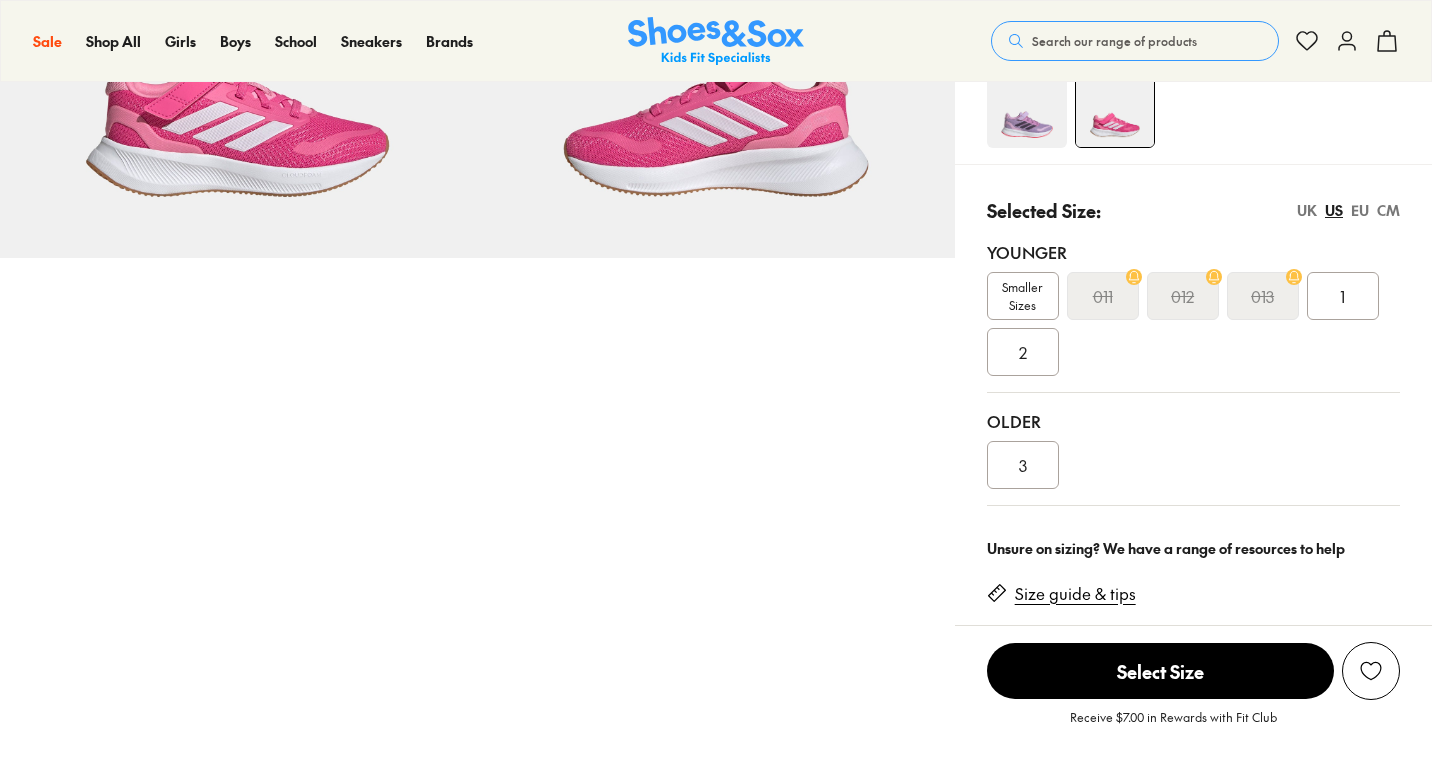 scroll, scrollTop: 341, scrollLeft: 0, axis: vertical 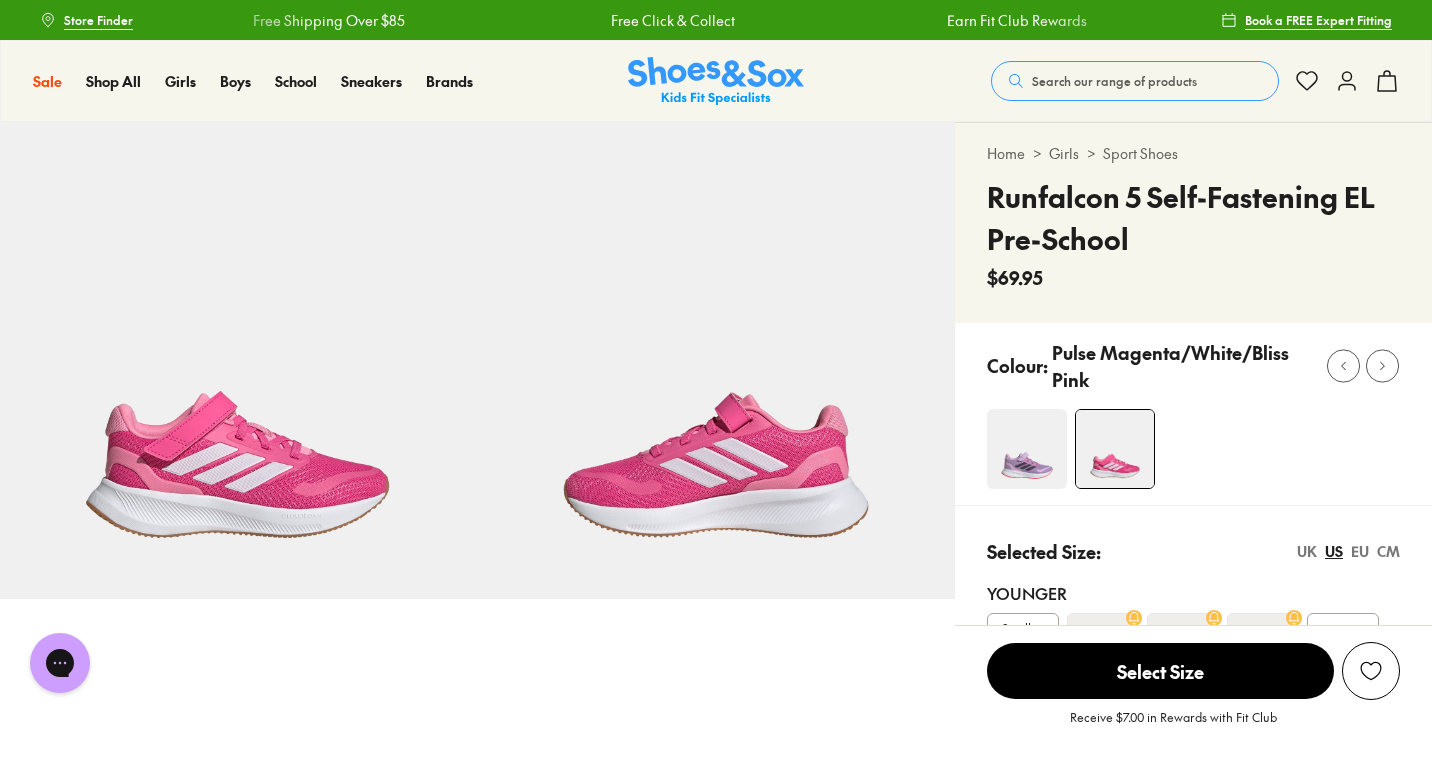 click at bounding box center (1027, 449) 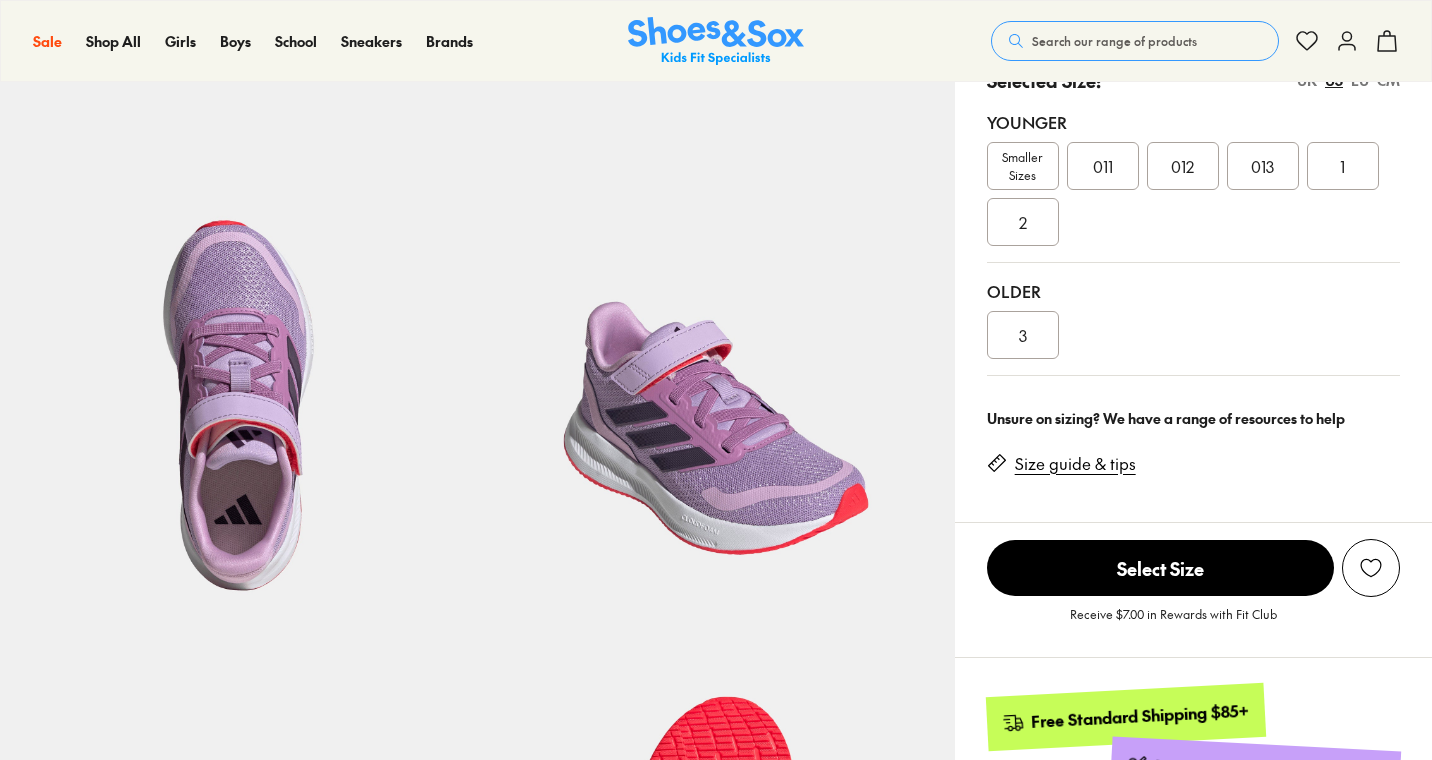 click on "011" at bounding box center [1103, 166] 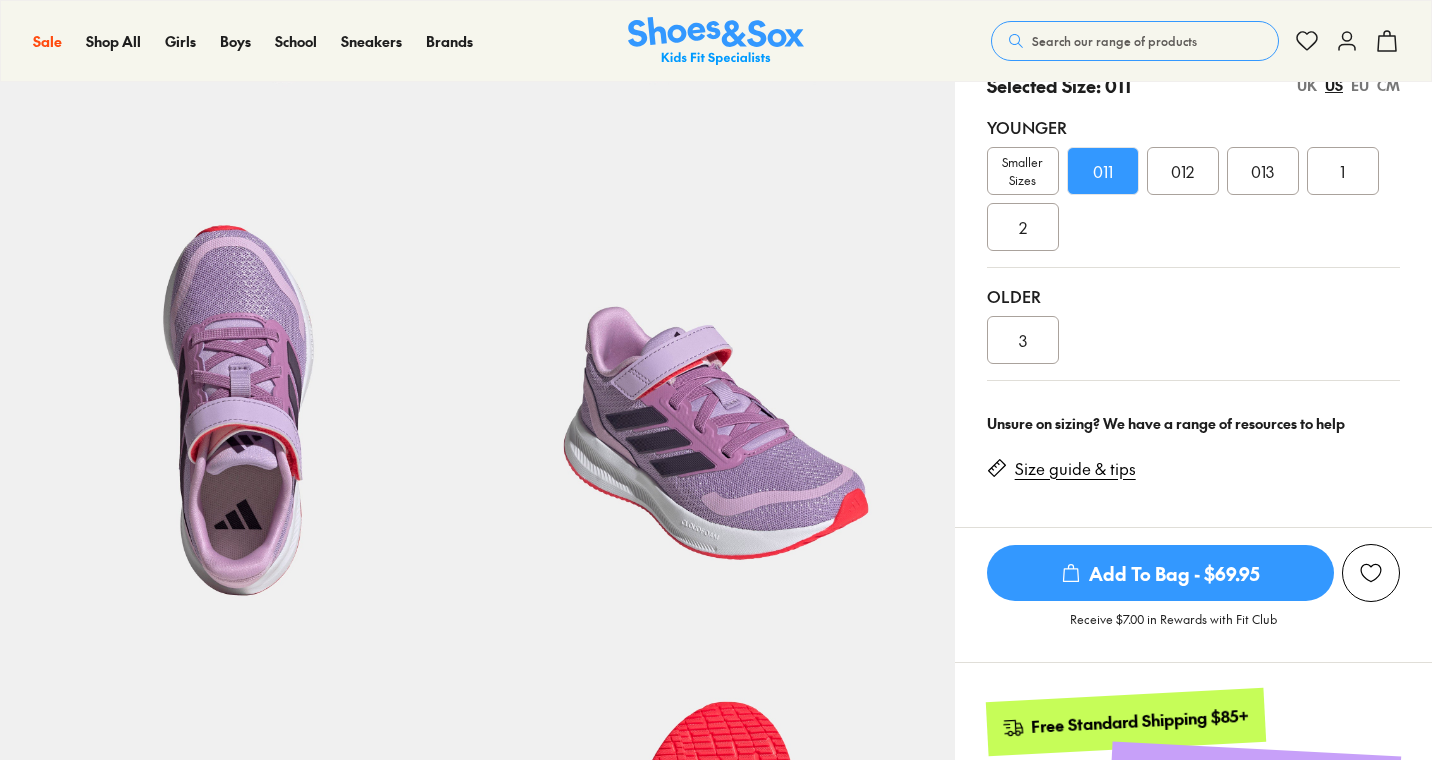 select on "*" 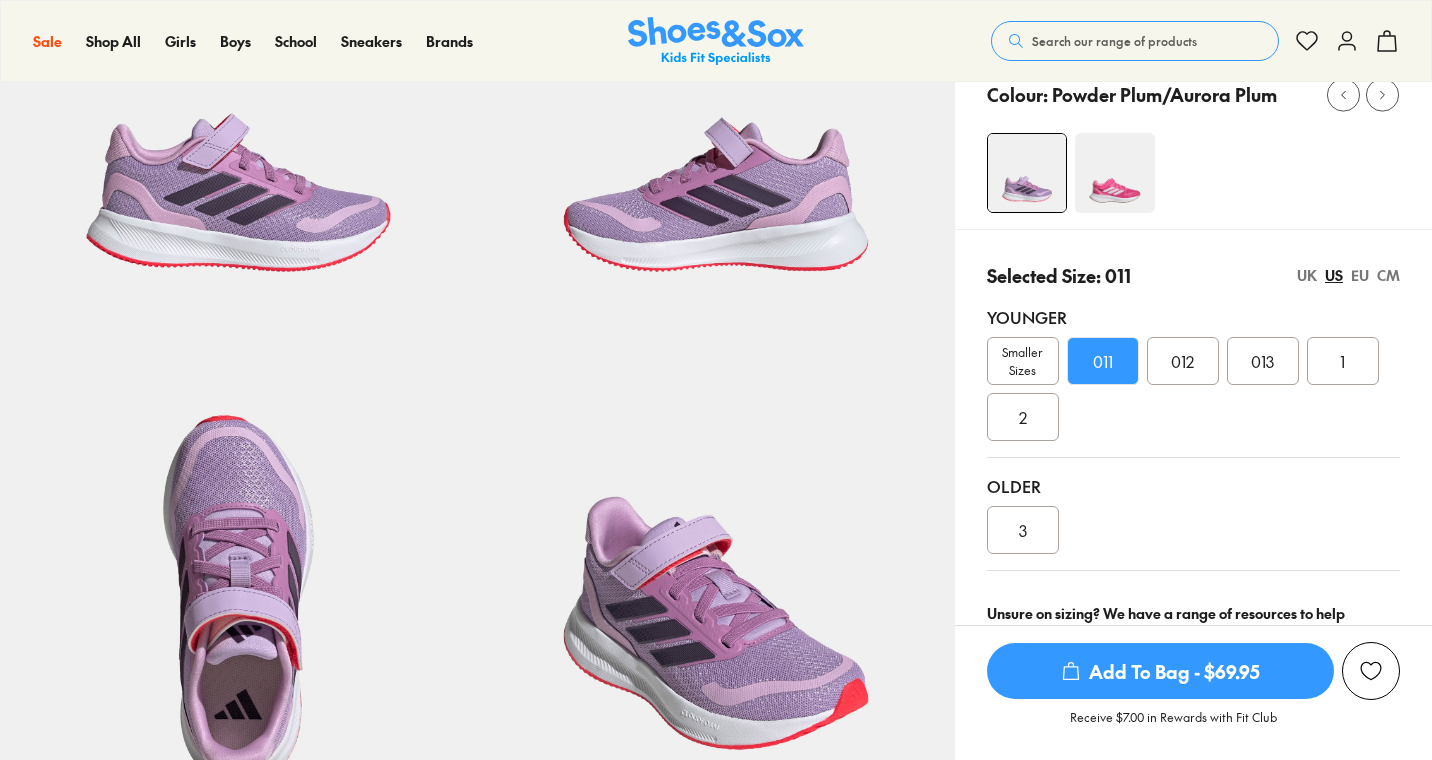 scroll, scrollTop: 0, scrollLeft: 0, axis: both 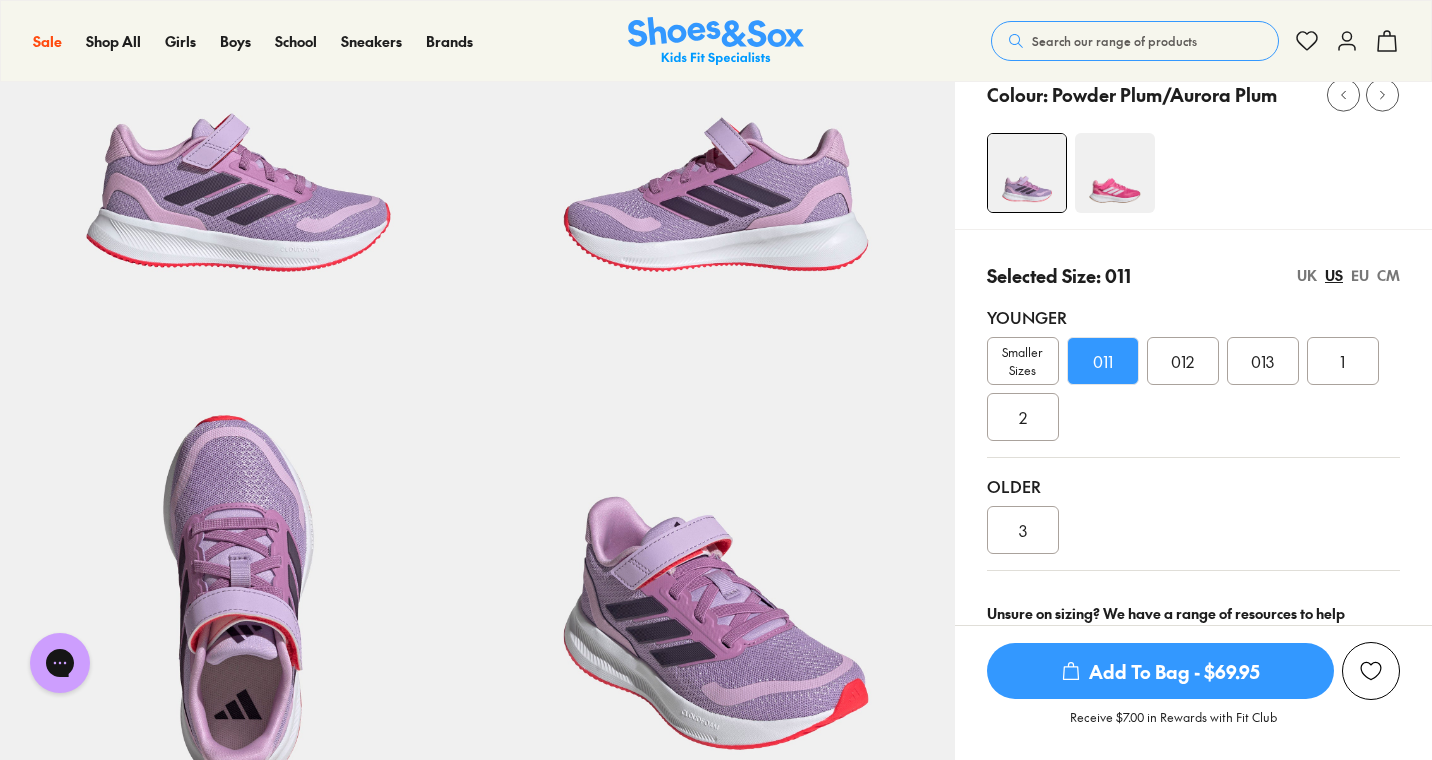 click on "CM" at bounding box center [1388, 275] 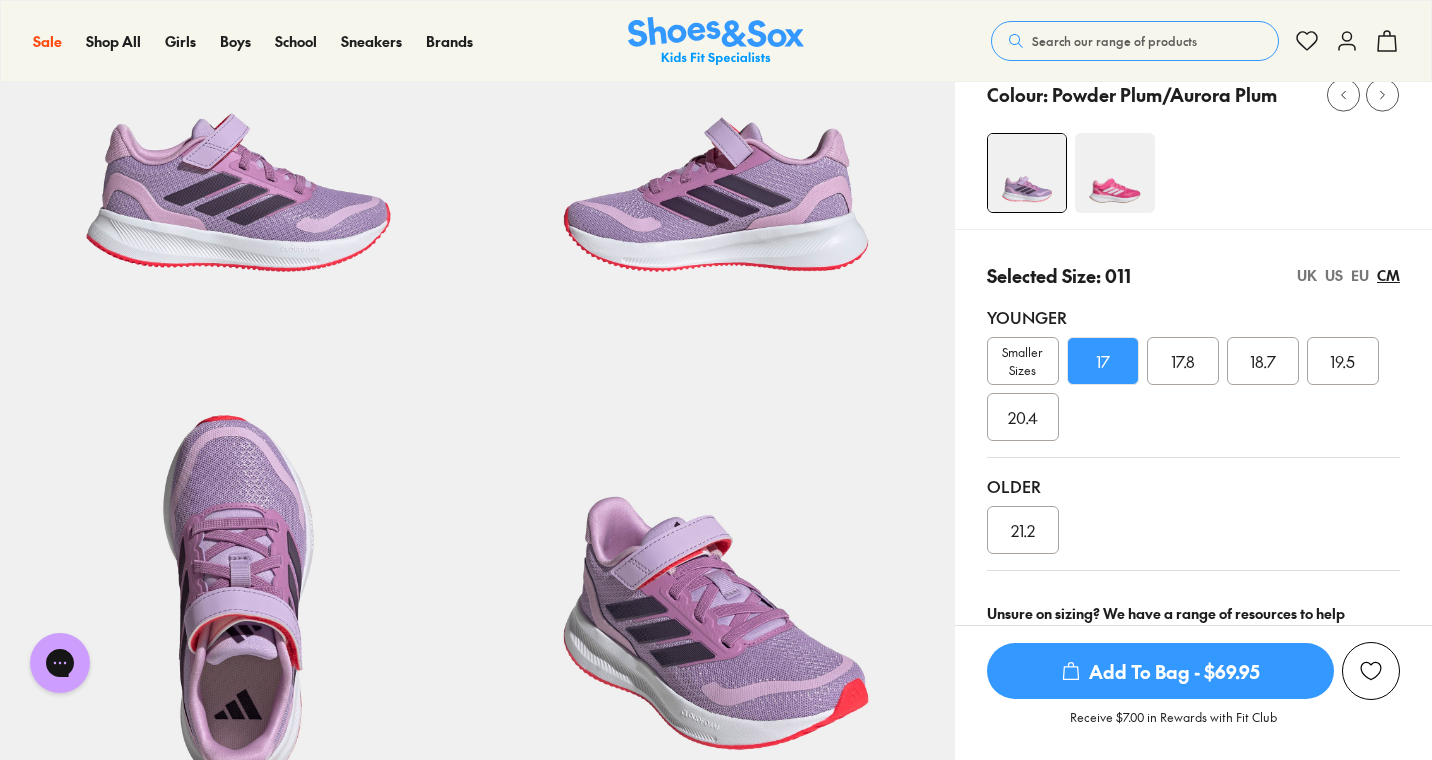scroll, scrollTop: 0, scrollLeft: 0, axis: both 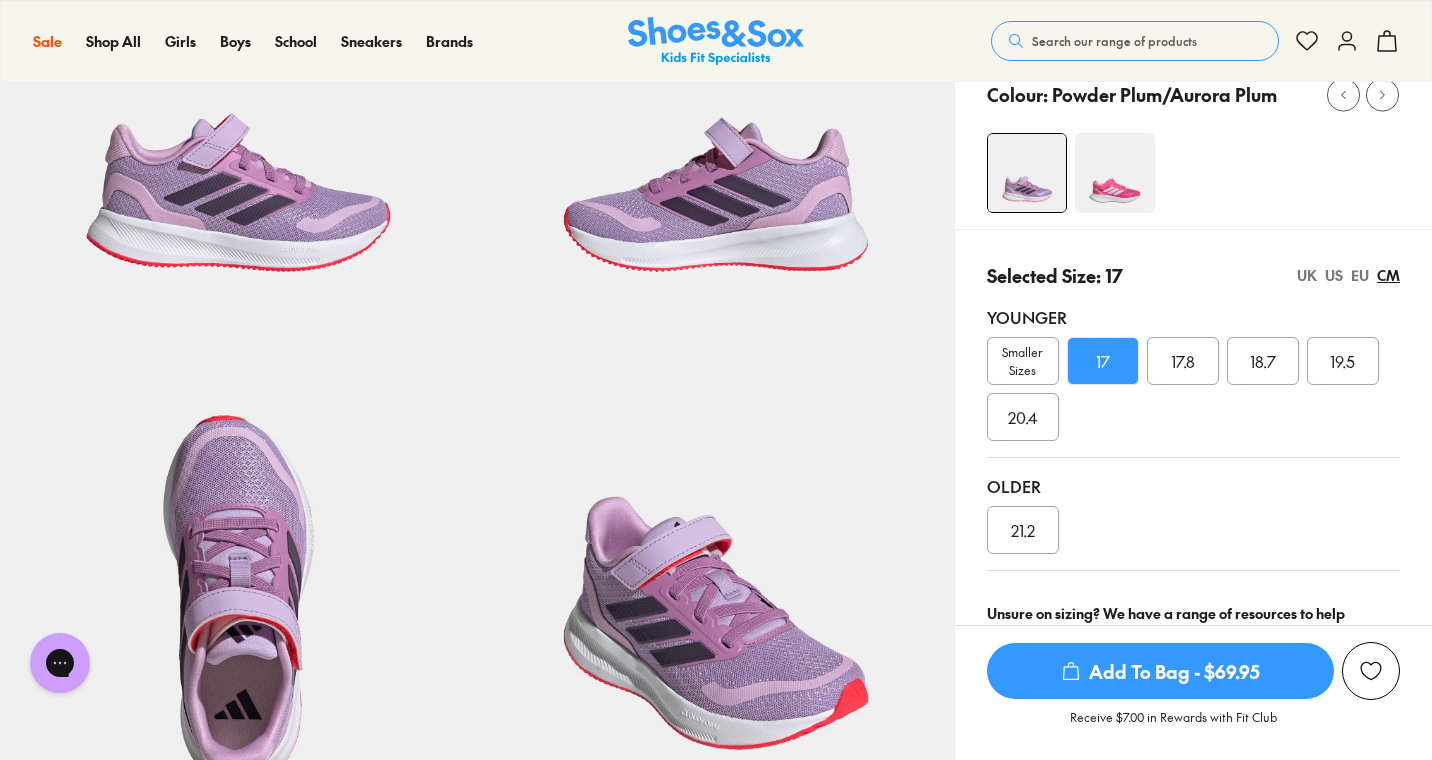 click on "17.8" at bounding box center (1183, 361) 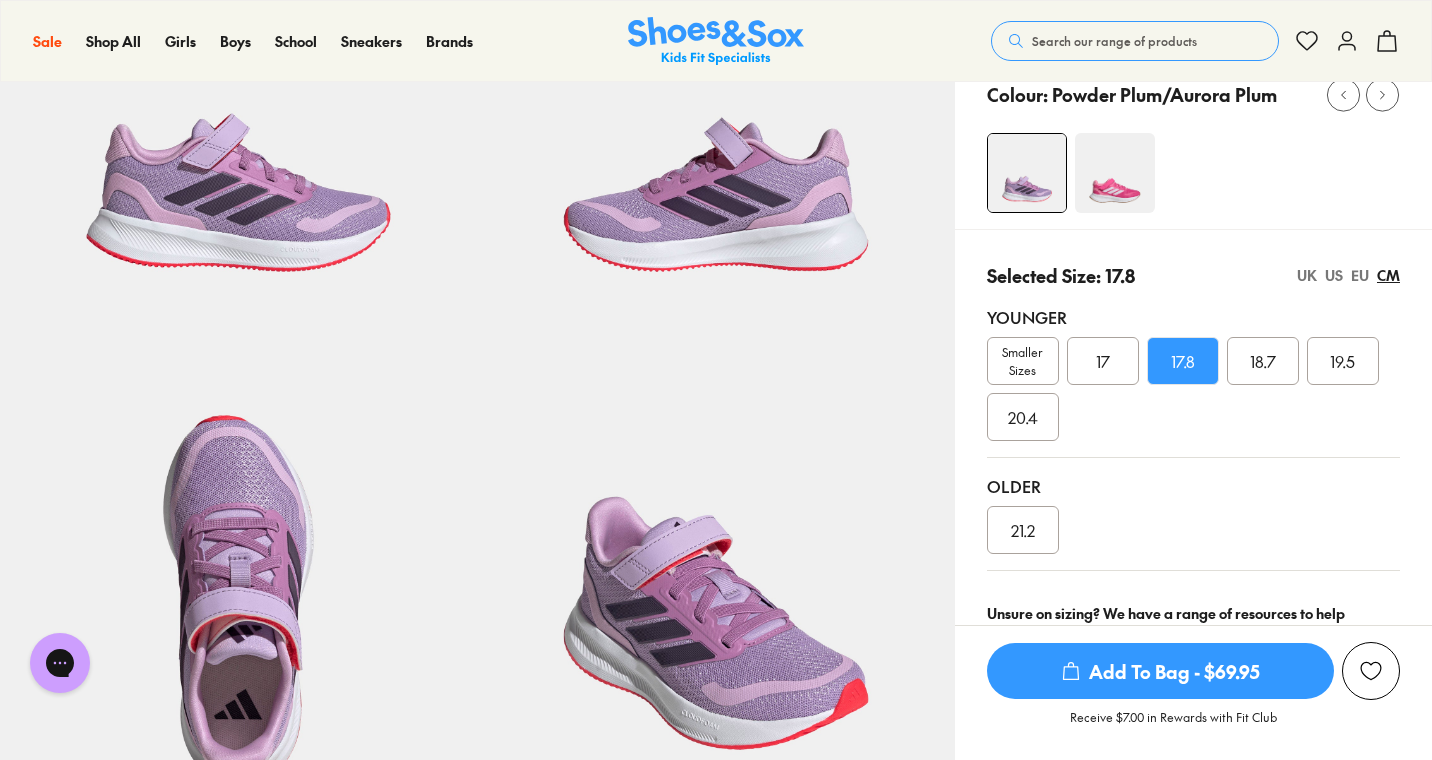 click on "18.7" at bounding box center (1263, 361) 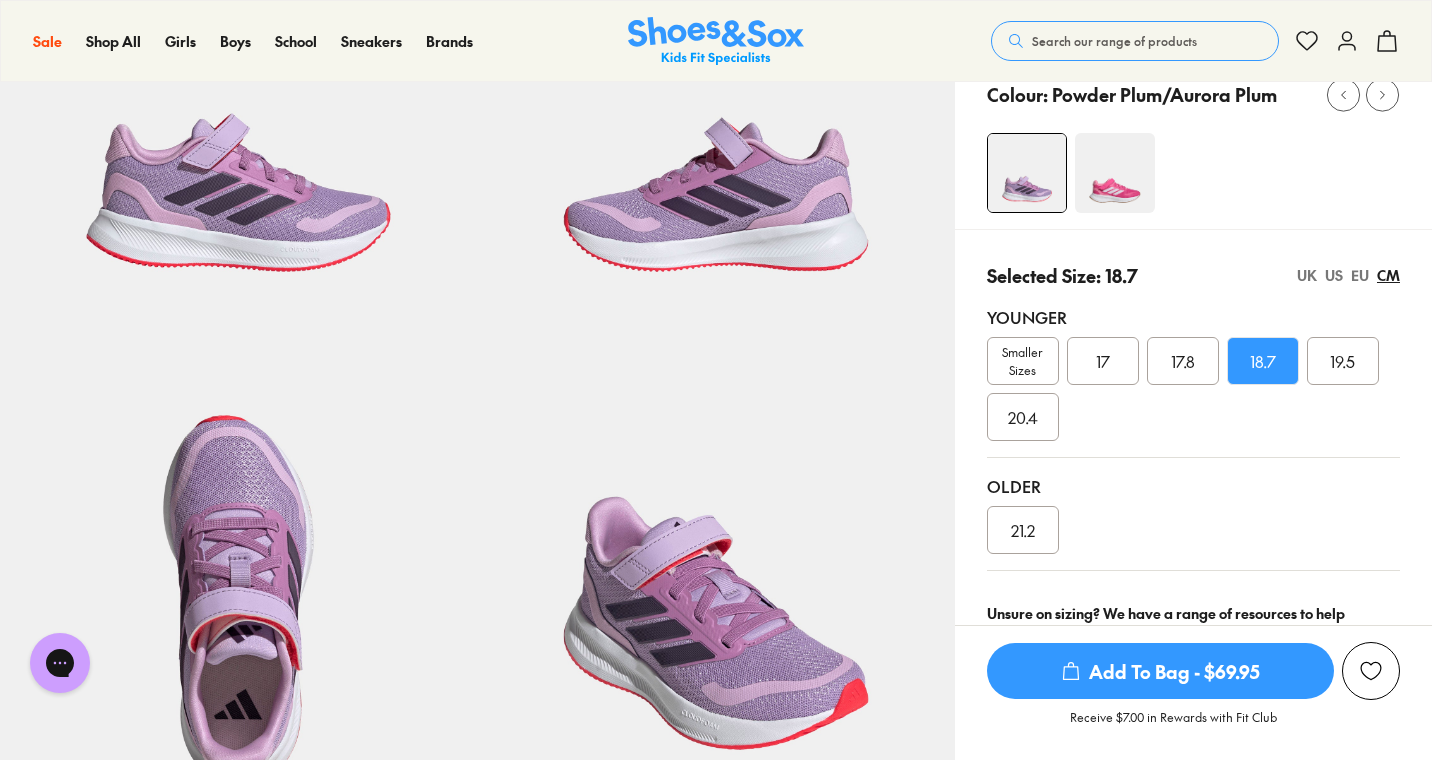 click on "17.8" at bounding box center [1183, 361] 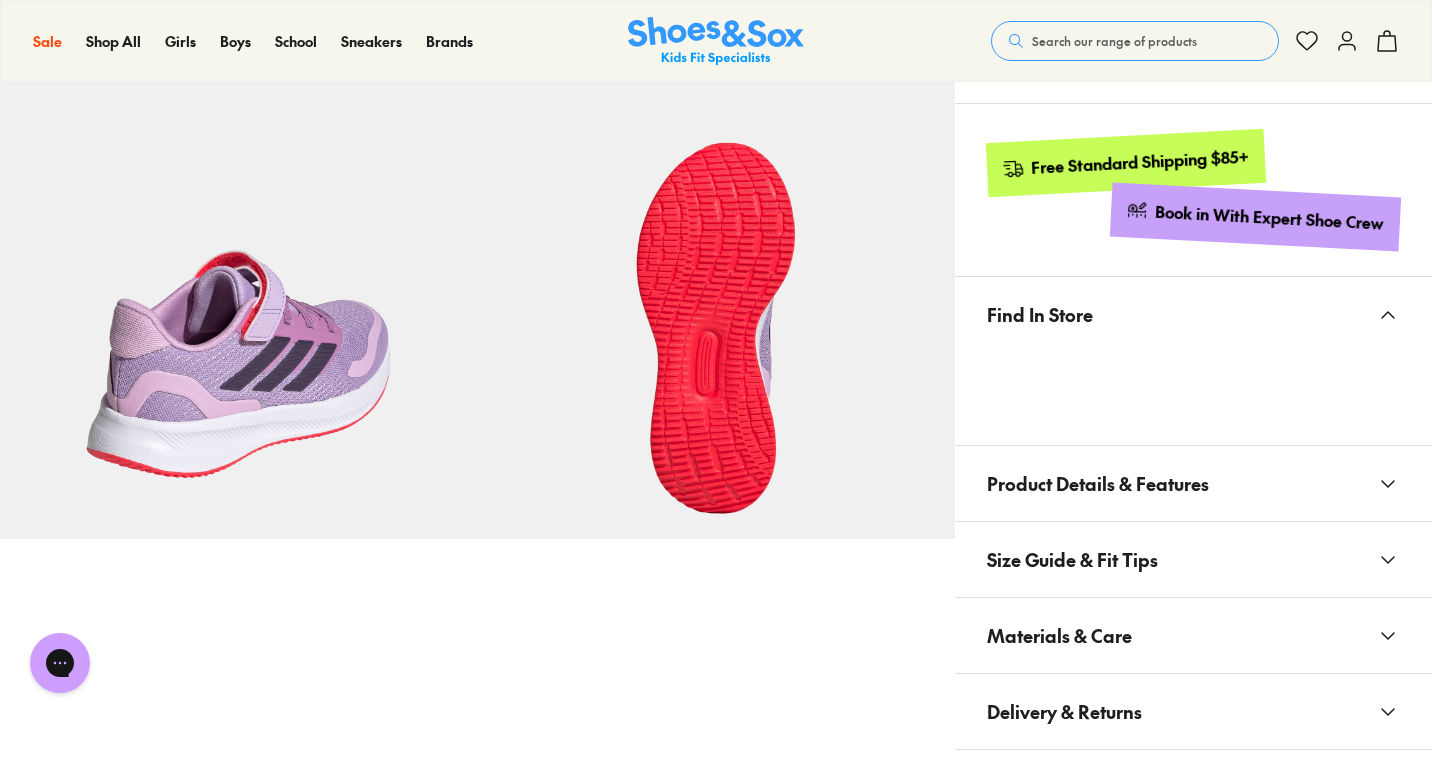 scroll, scrollTop: 1223, scrollLeft: 0, axis: vertical 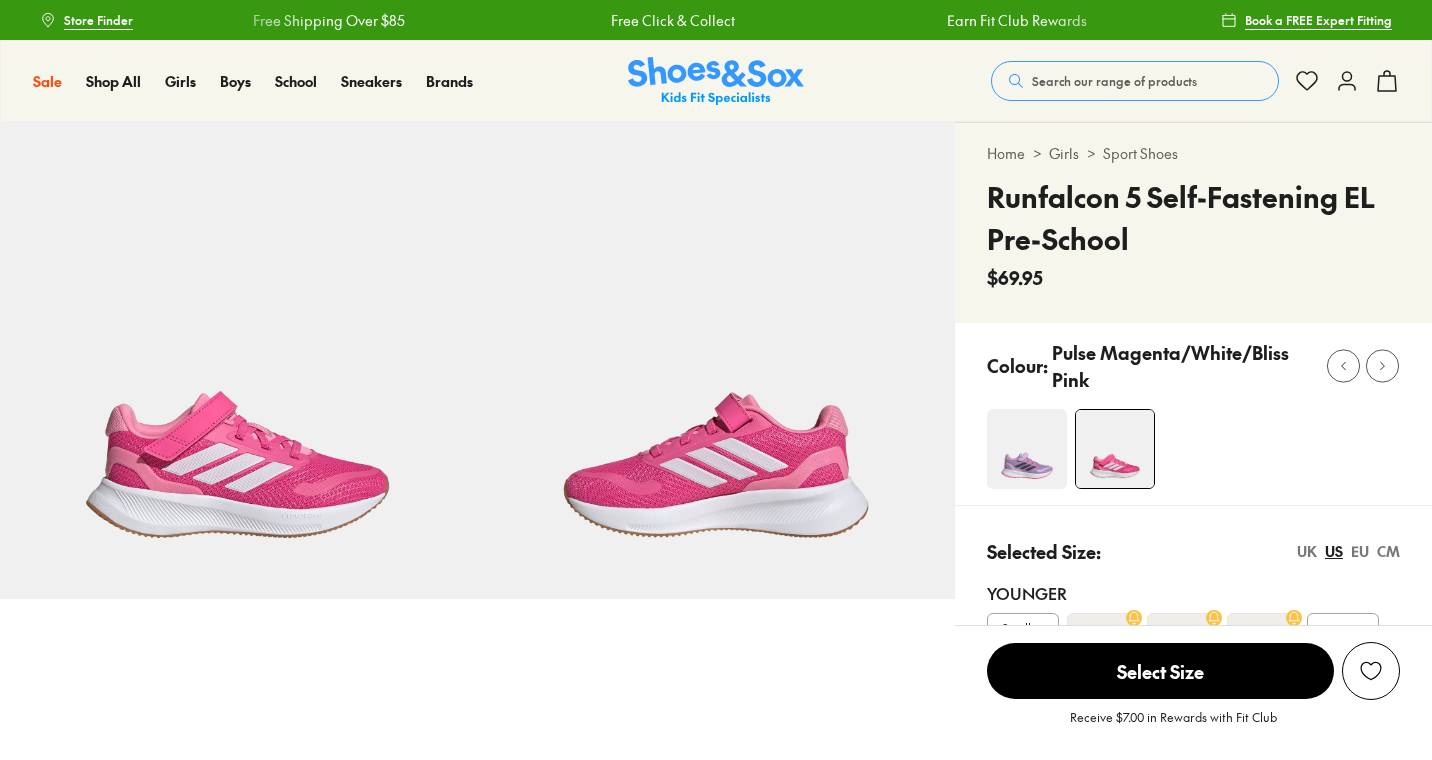 select on "*" 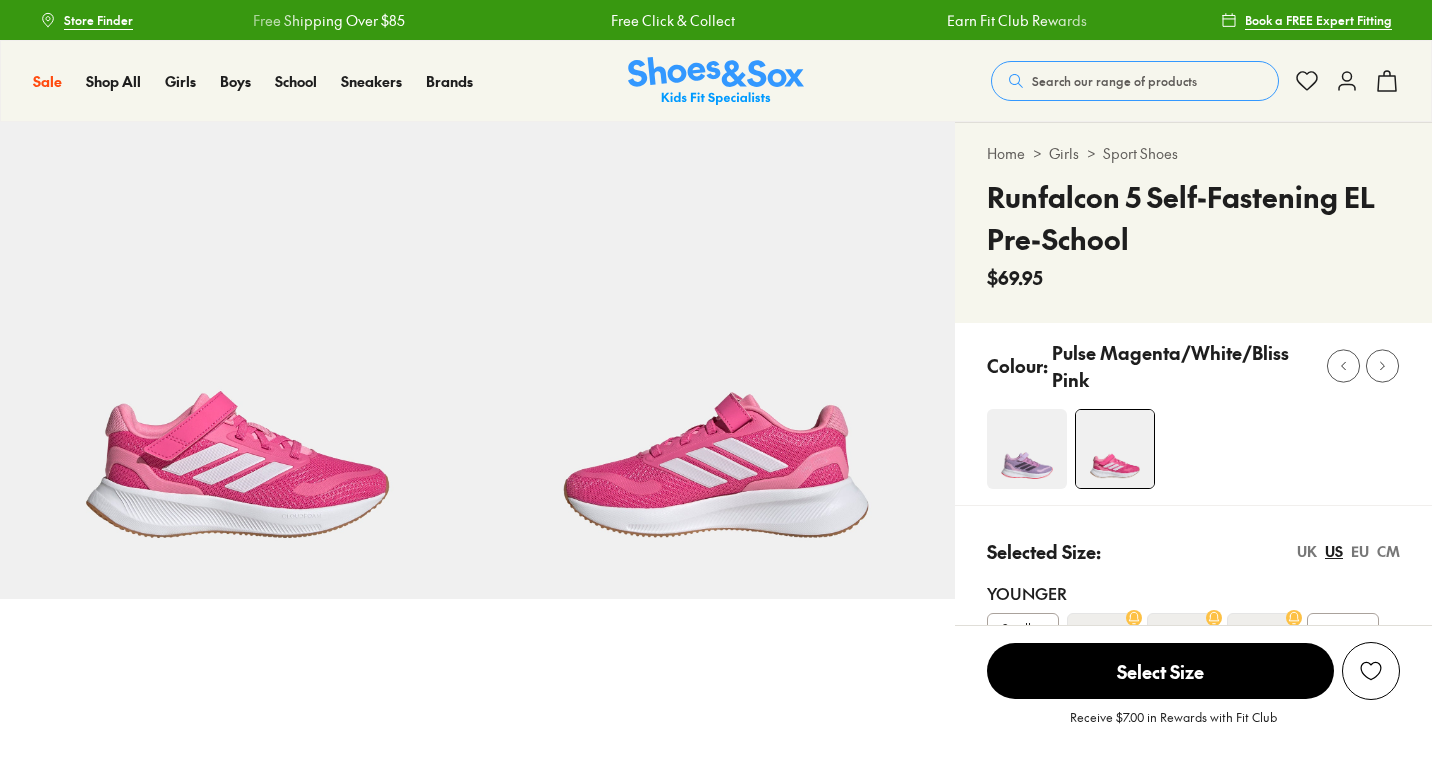 scroll, scrollTop: 0, scrollLeft: 0, axis: both 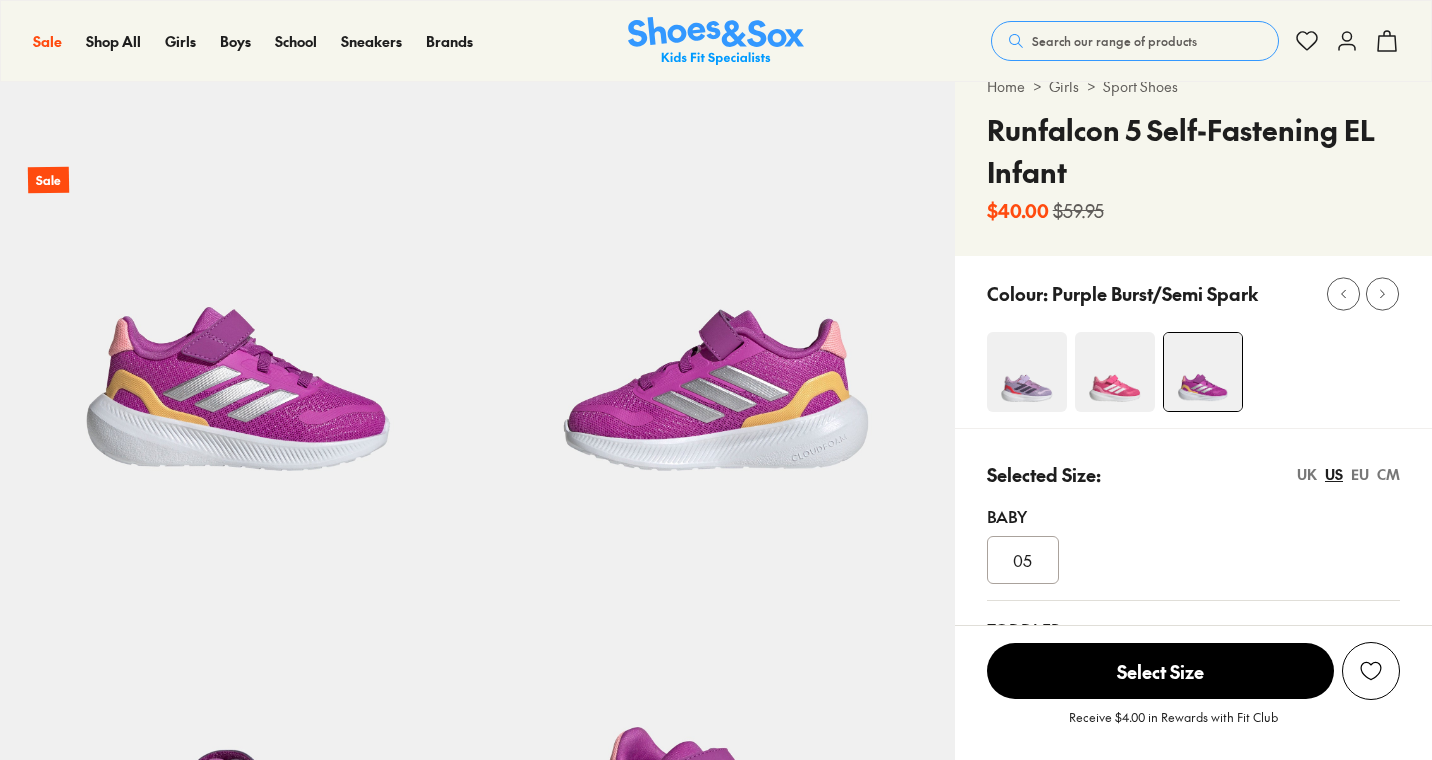 select on "*" 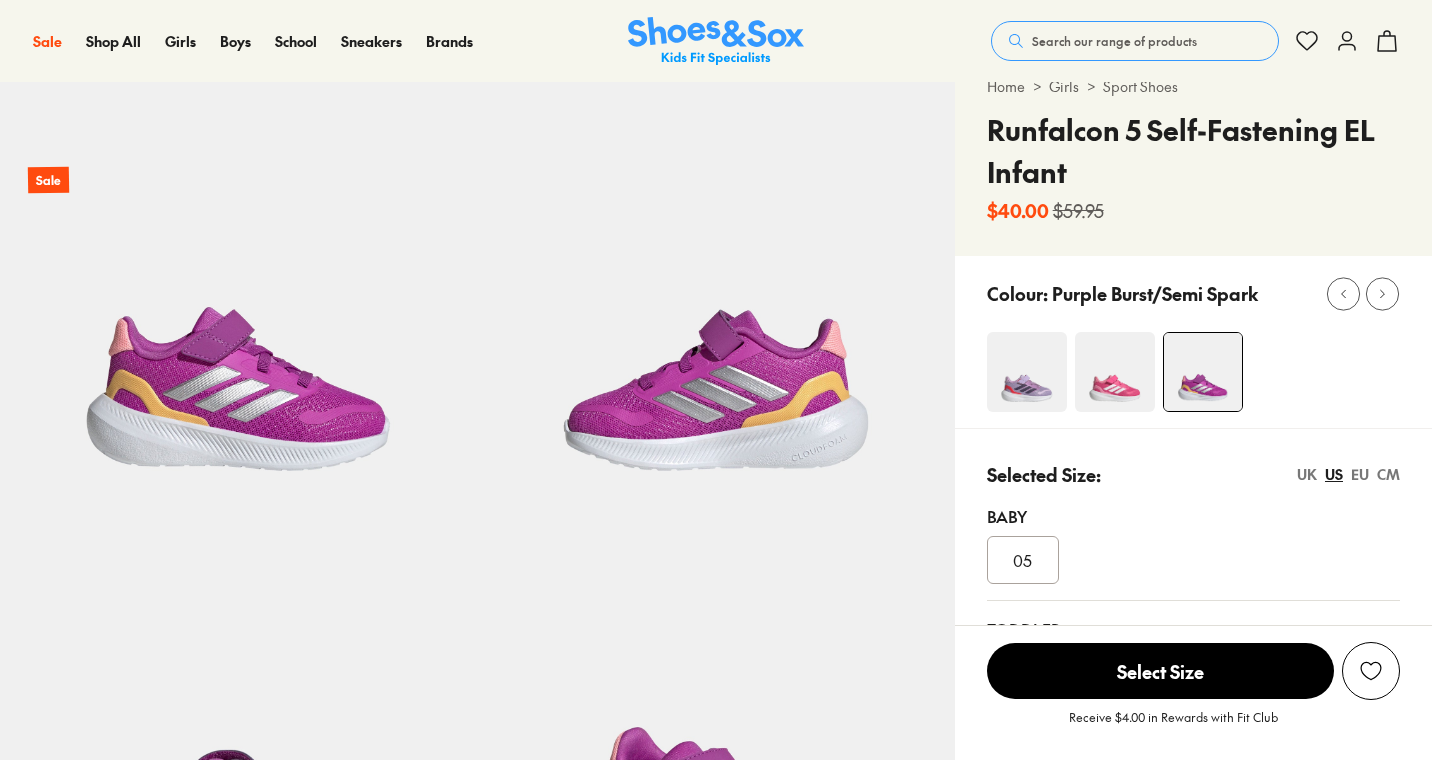scroll, scrollTop: 0, scrollLeft: 0, axis: both 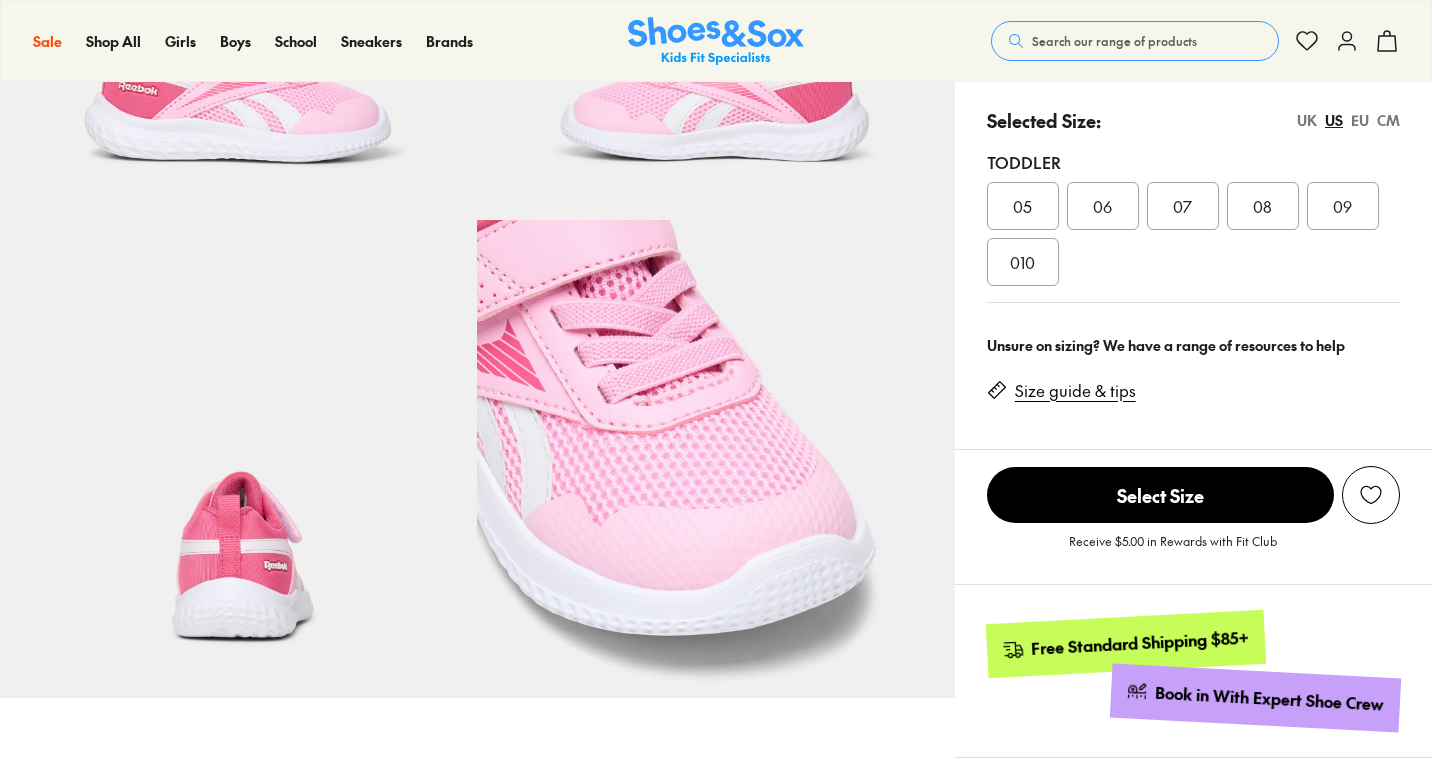 click on "CM" at bounding box center (1388, 120) 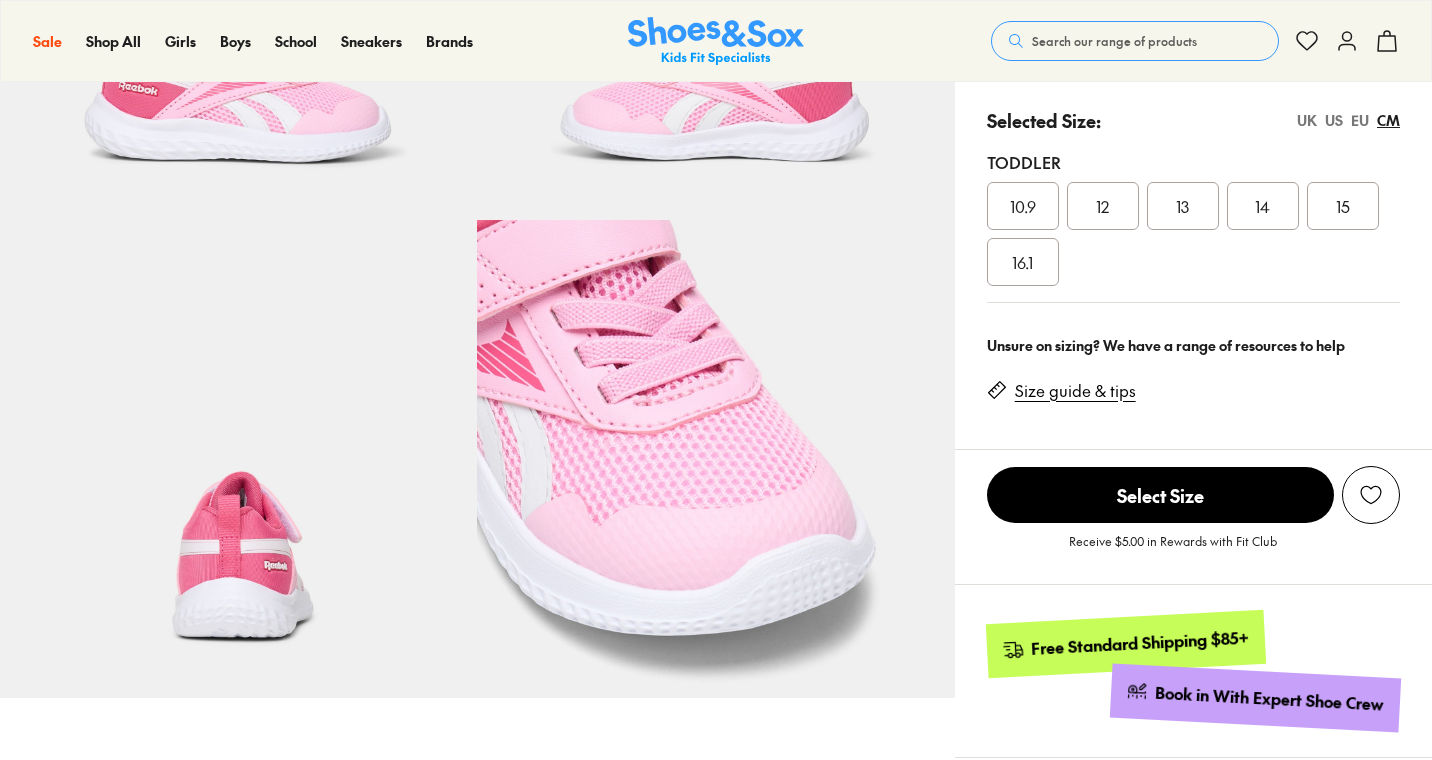 select on "*" 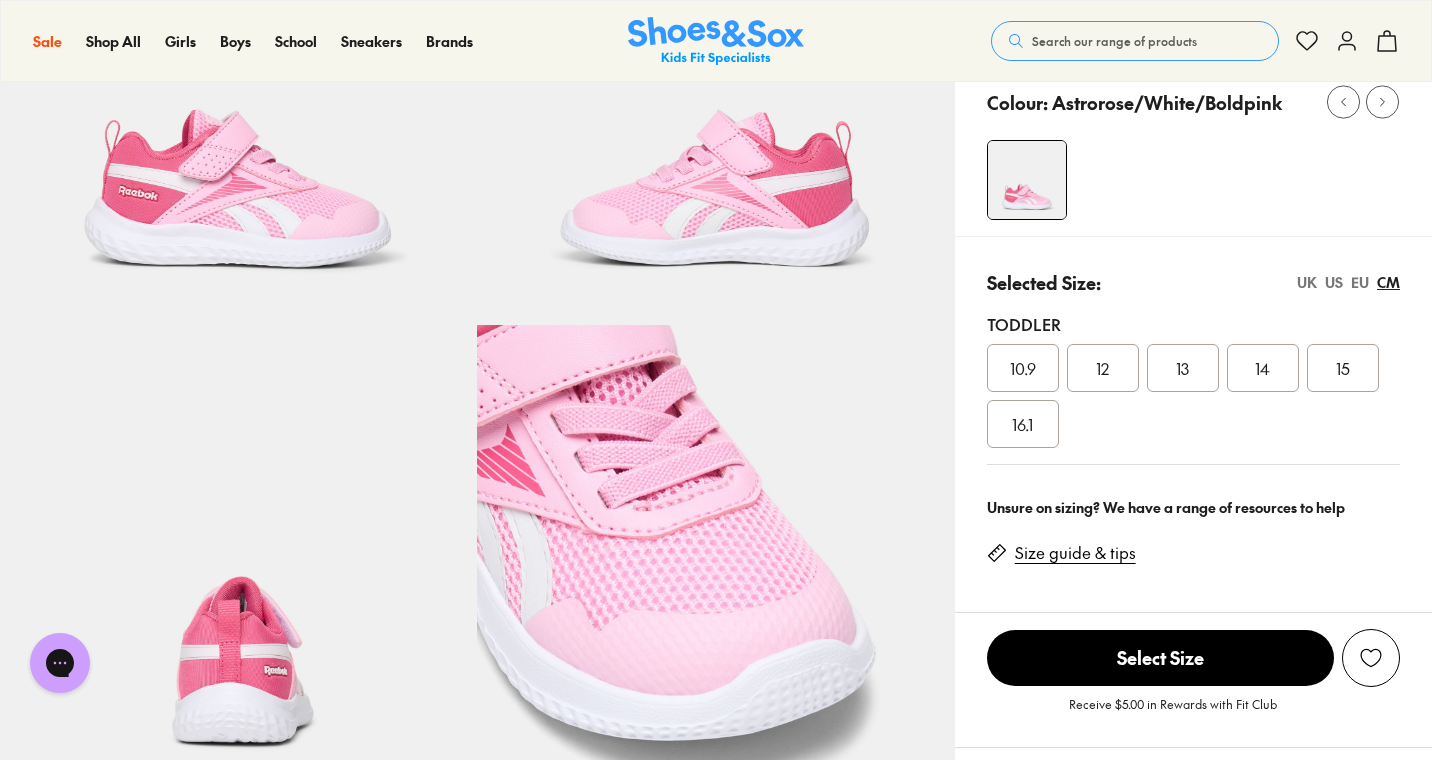 scroll, scrollTop: 0, scrollLeft: 0, axis: both 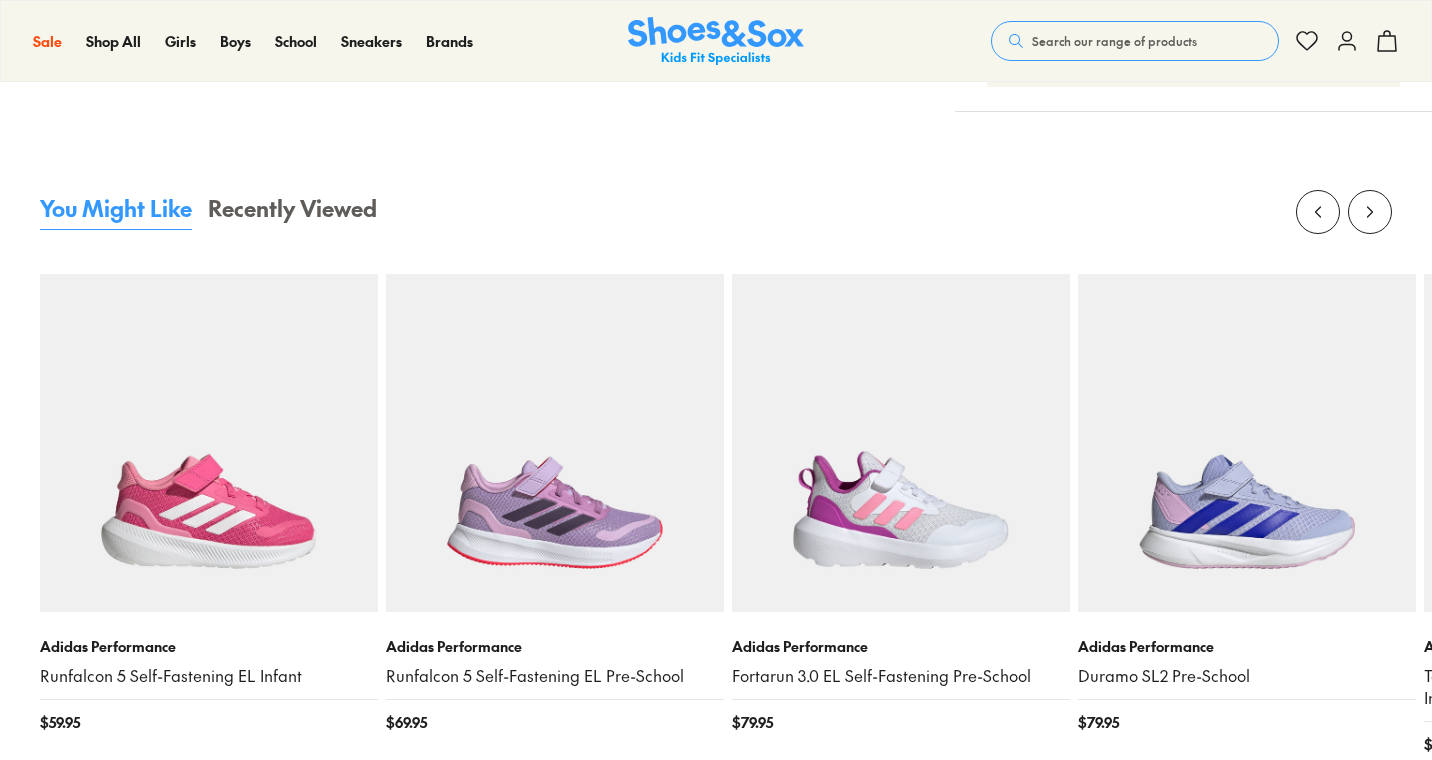 select on "*" 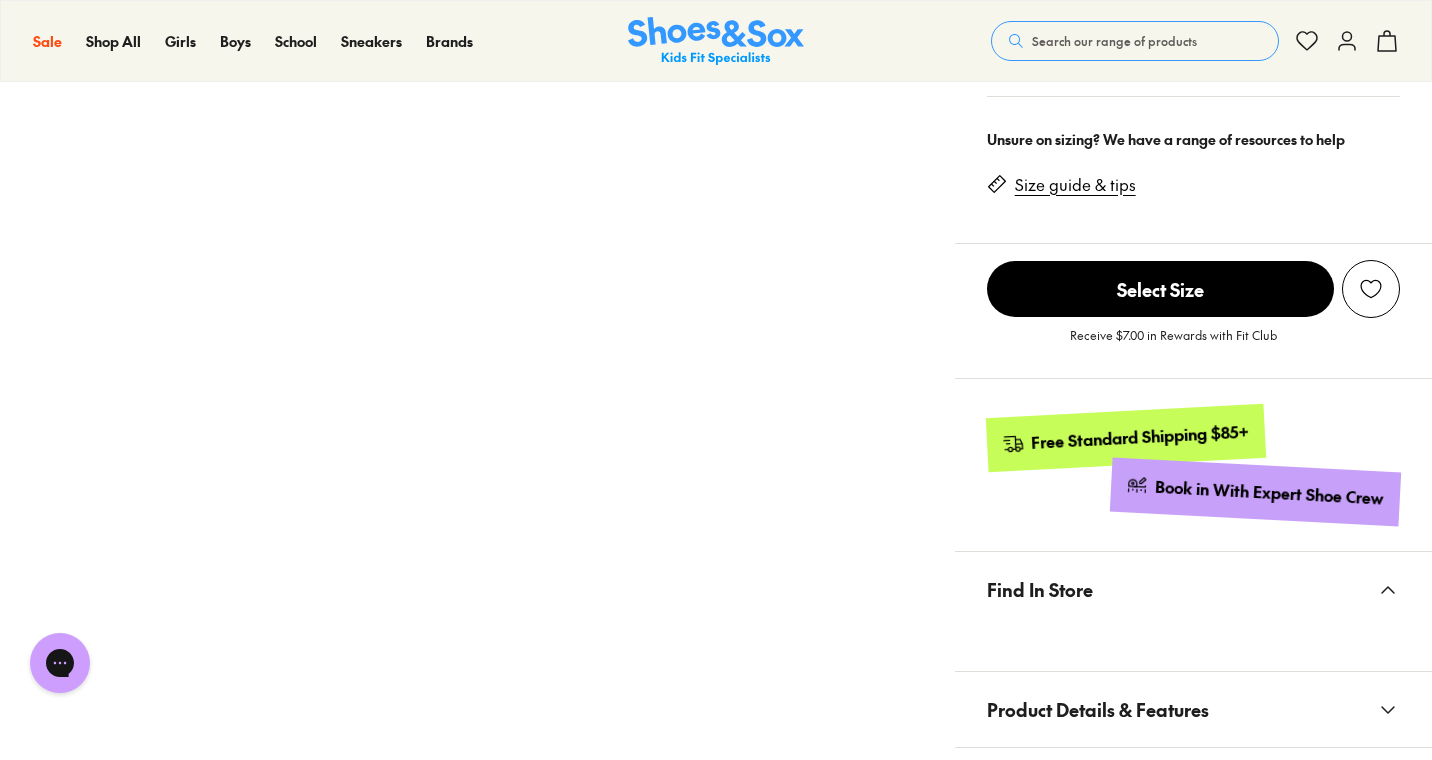 scroll, scrollTop: 0, scrollLeft: 0, axis: both 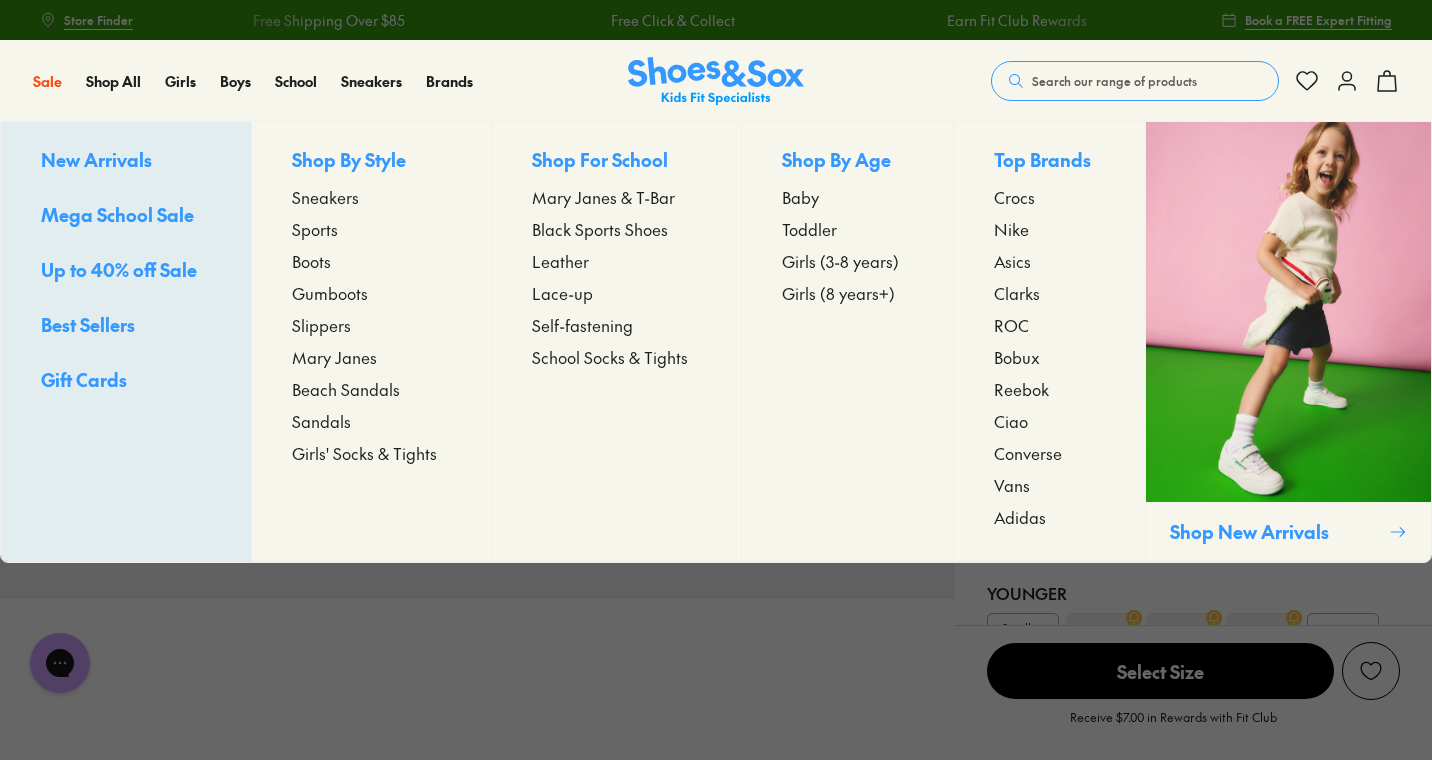 click on "Sports" at bounding box center [315, 229] 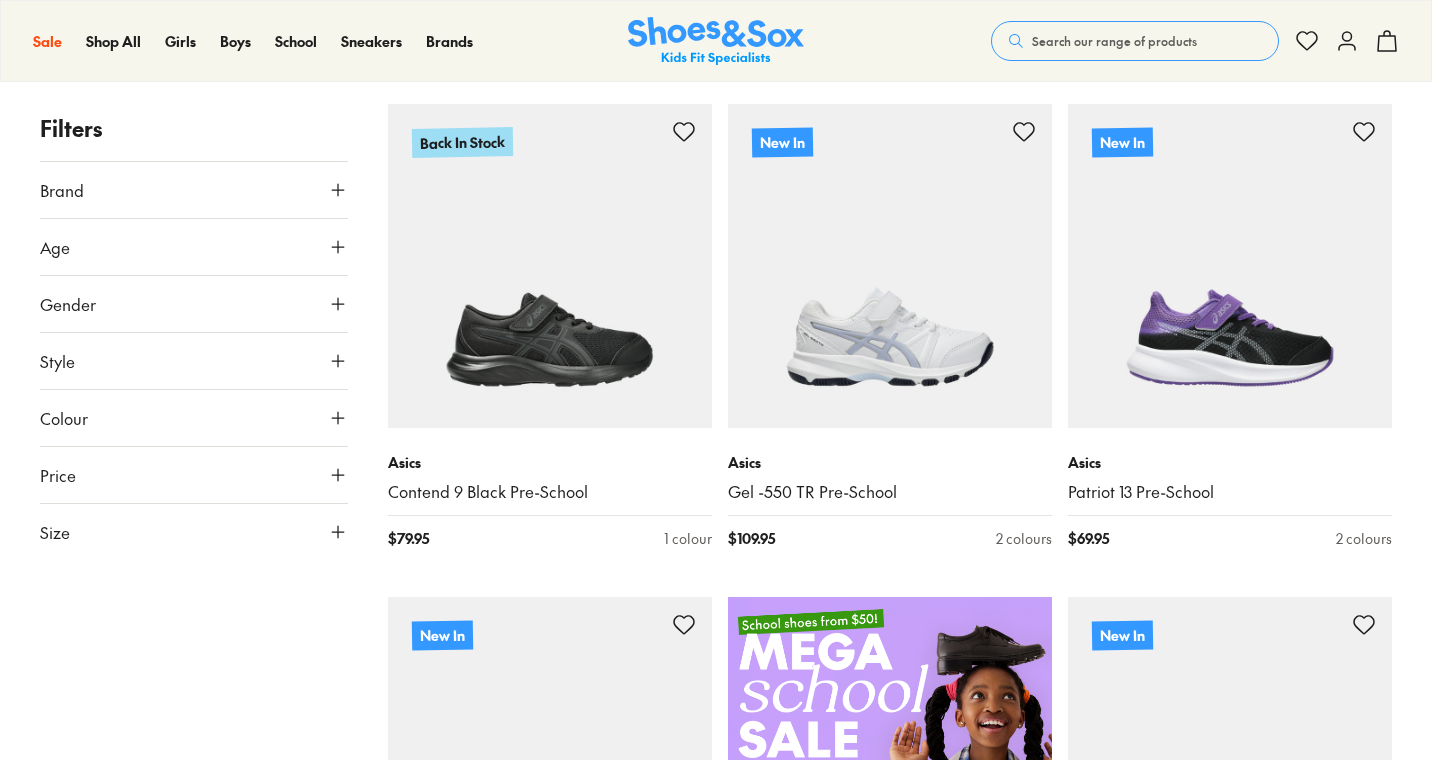 scroll, scrollTop: 300, scrollLeft: 0, axis: vertical 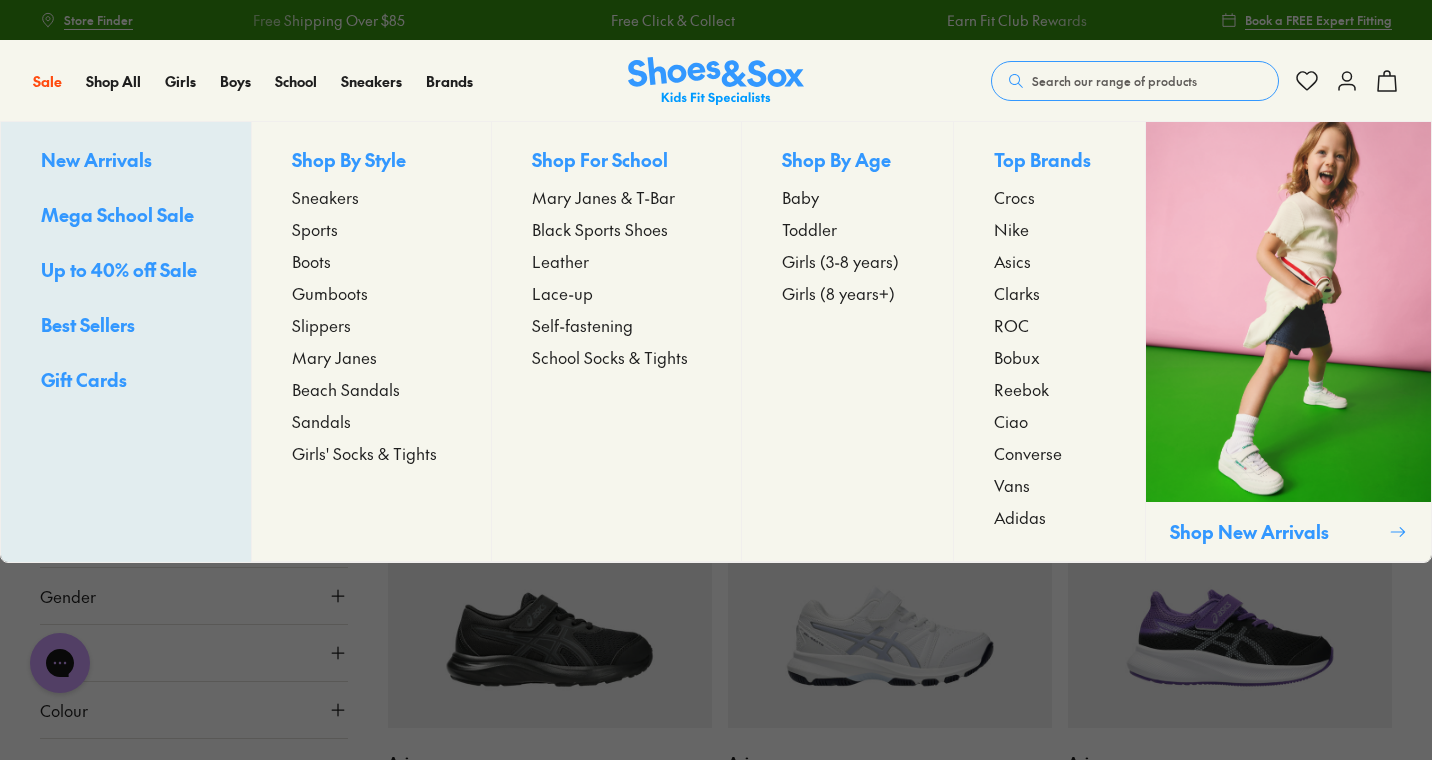 click on "Girls (3-8 years)" at bounding box center [840, 261] 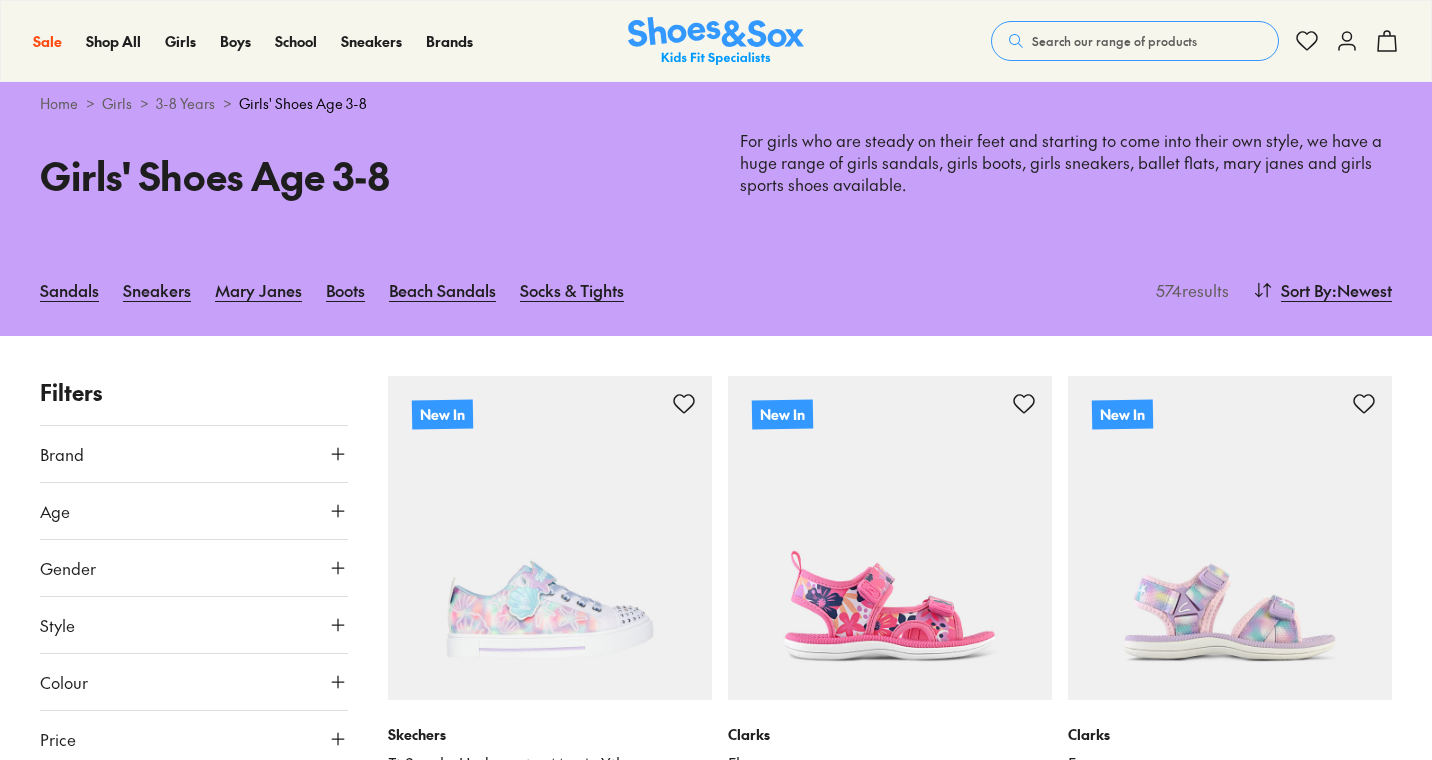 scroll, scrollTop: 48, scrollLeft: 0, axis: vertical 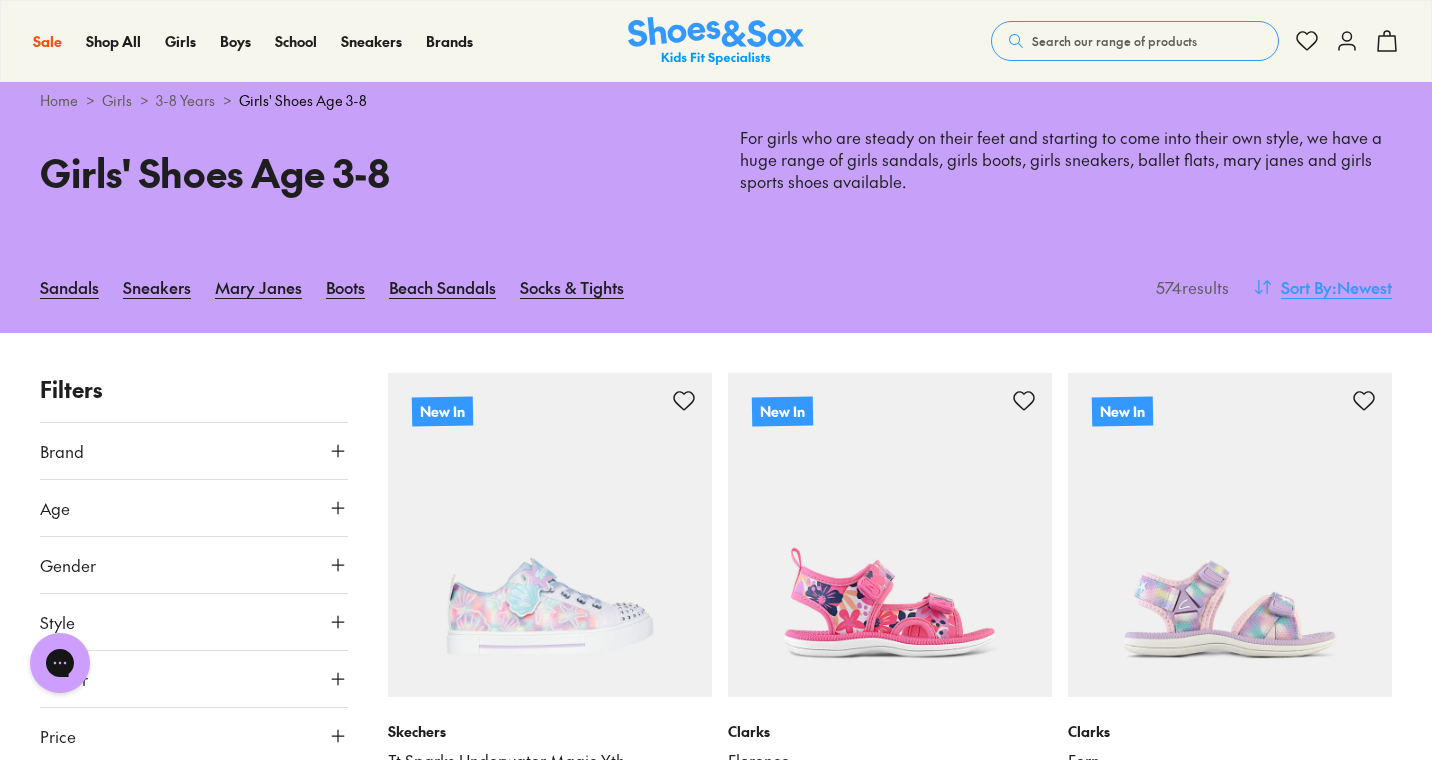 click on ":  Newest" at bounding box center (1362, 287) 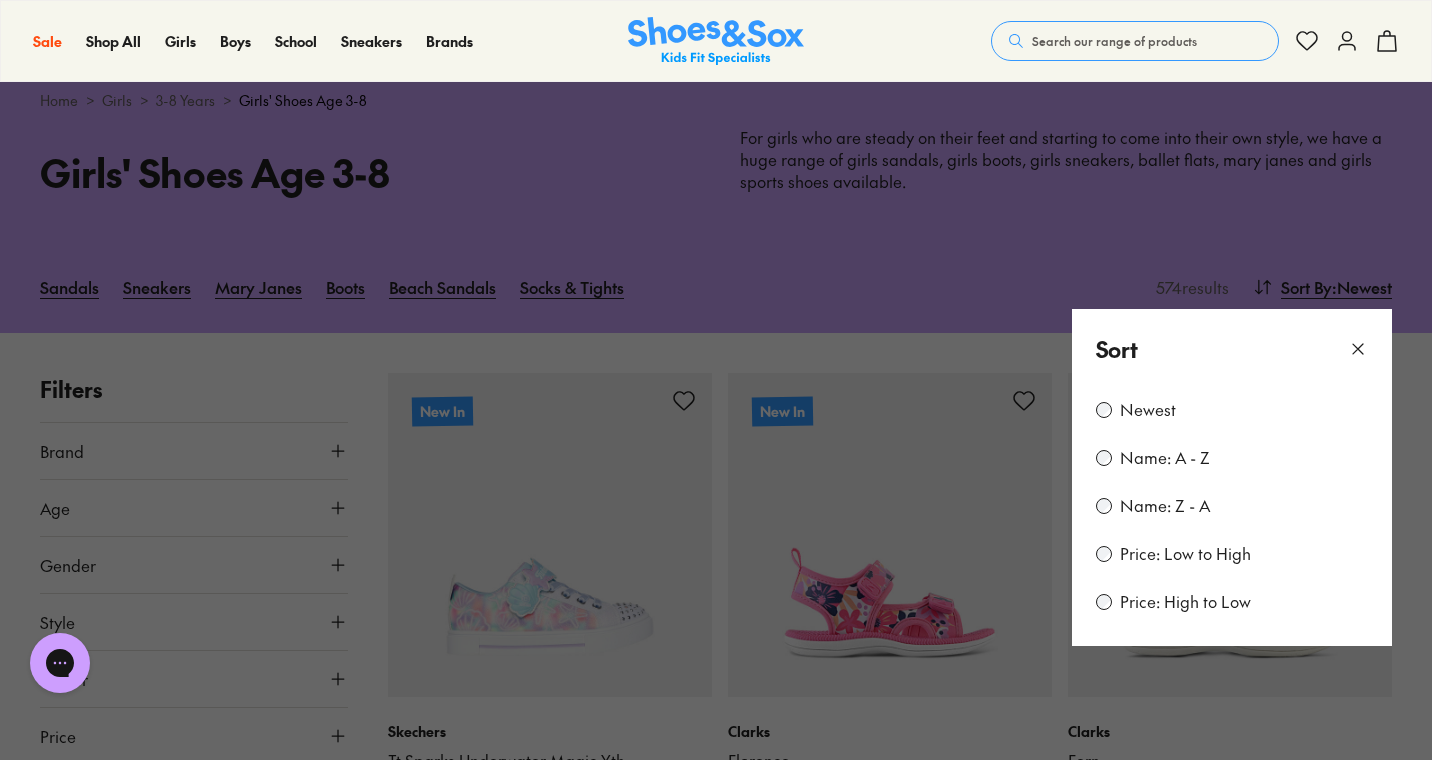 click on "Price: Low to High" at bounding box center (1185, 554) 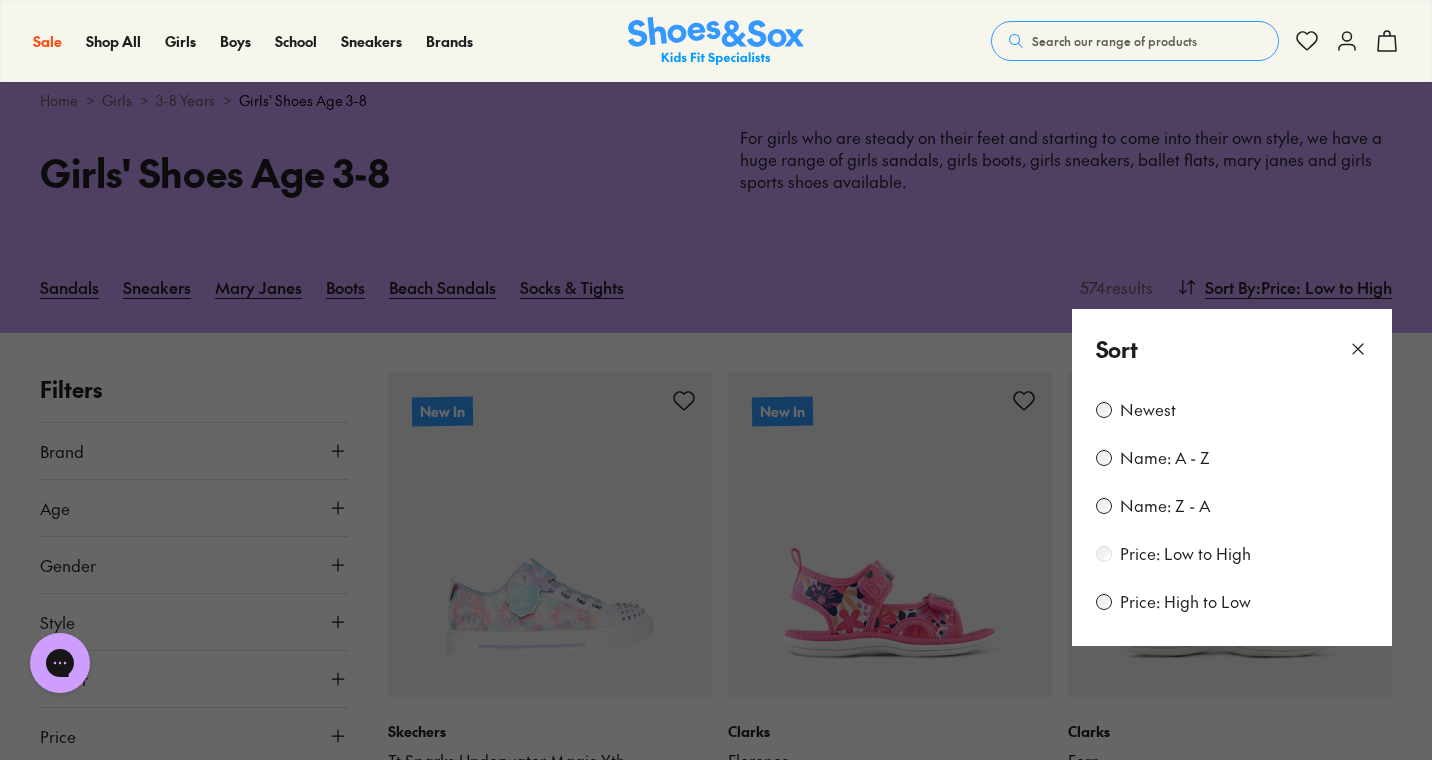 scroll, scrollTop: 232, scrollLeft: 0, axis: vertical 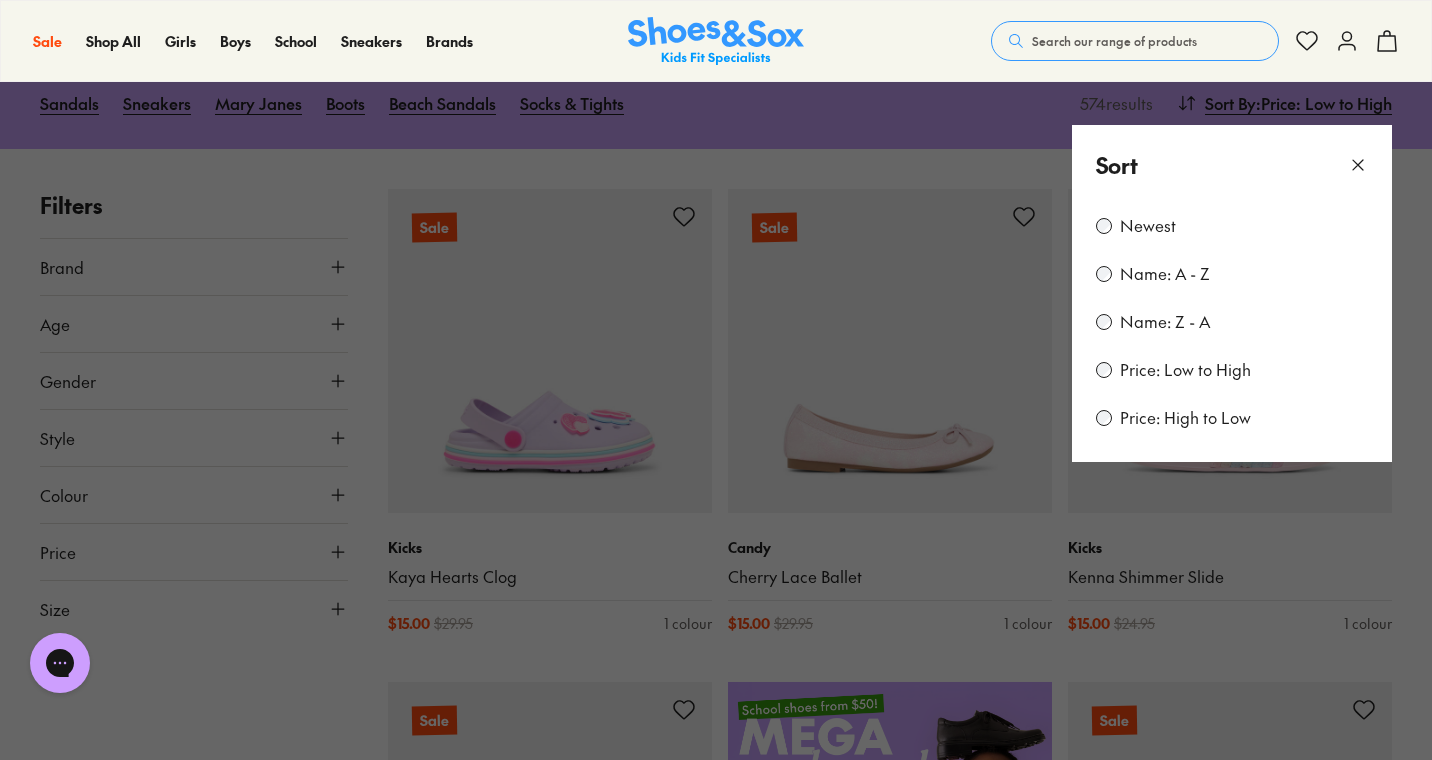 click 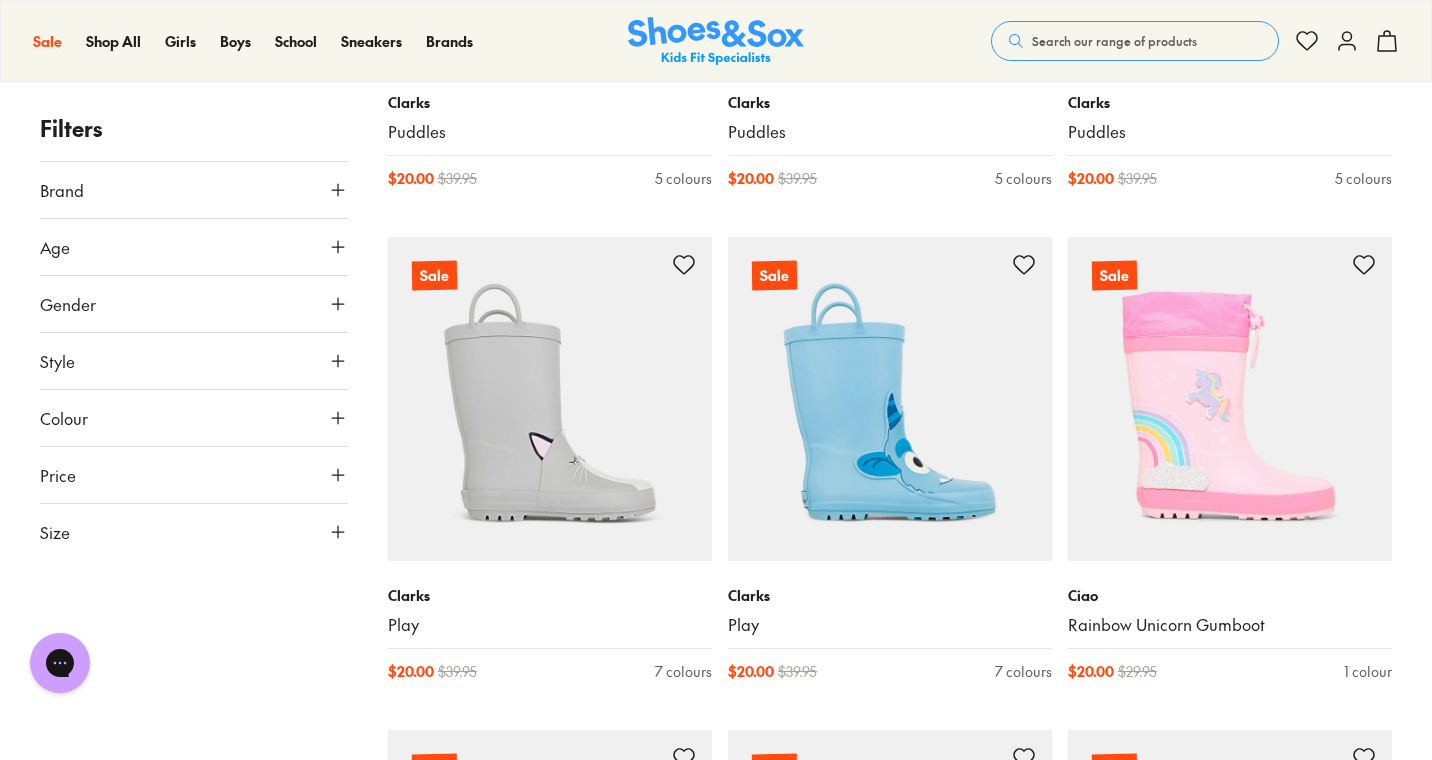 scroll, scrollTop: 3174, scrollLeft: 0, axis: vertical 